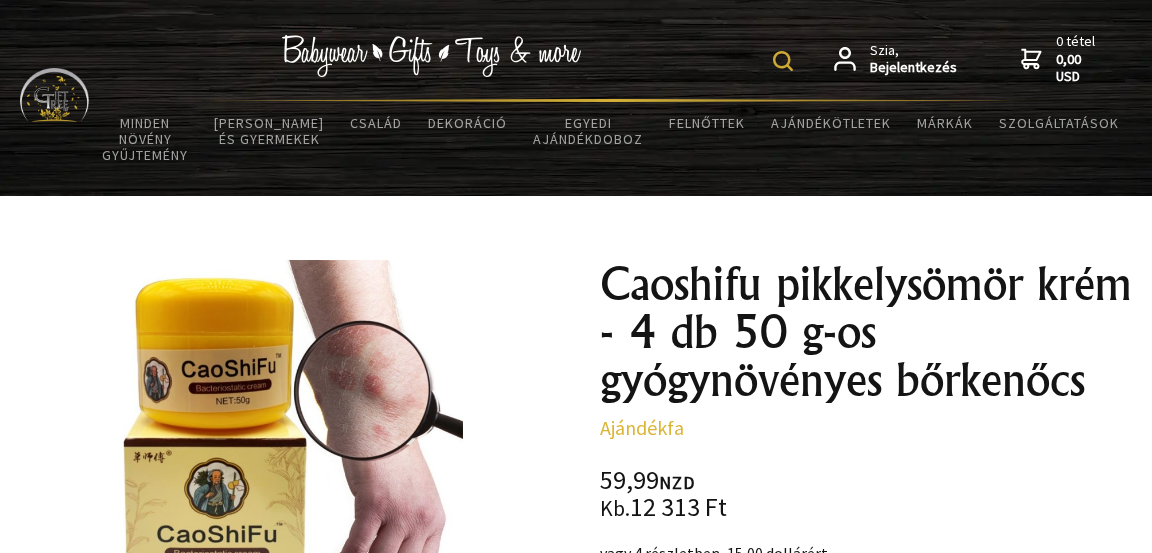 scroll, scrollTop: 14, scrollLeft: 0, axis: vertical 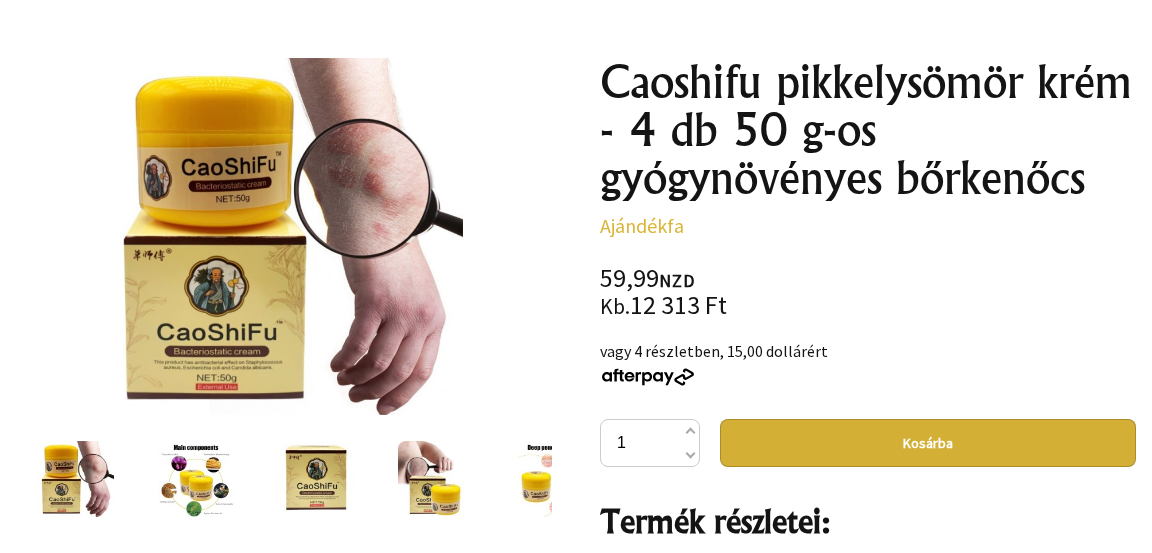 click on "Kosárba" at bounding box center [928, 443] 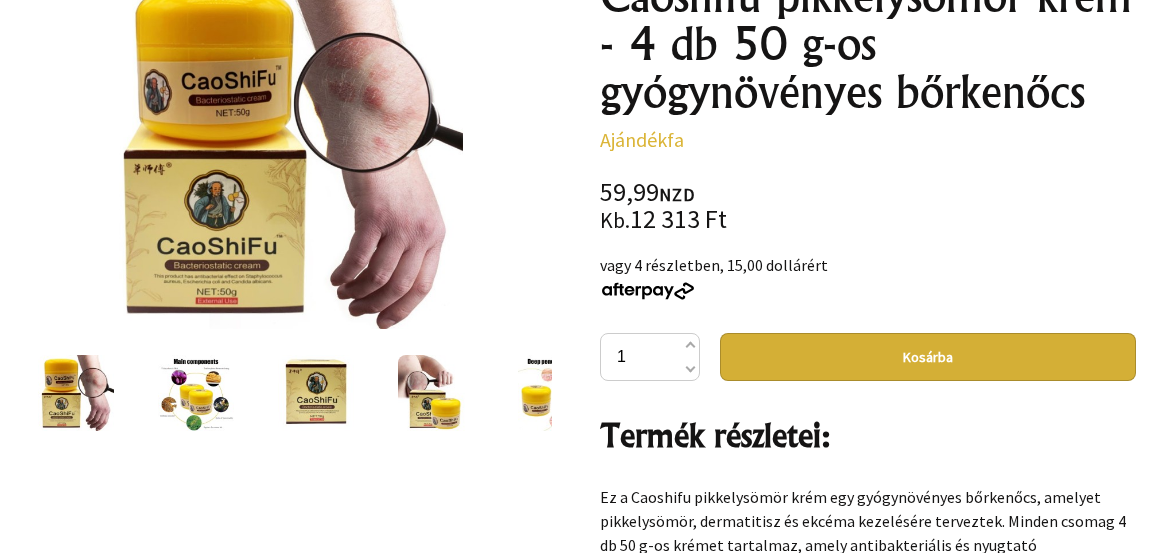 scroll, scrollTop: 298, scrollLeft: 0, axis: vertical 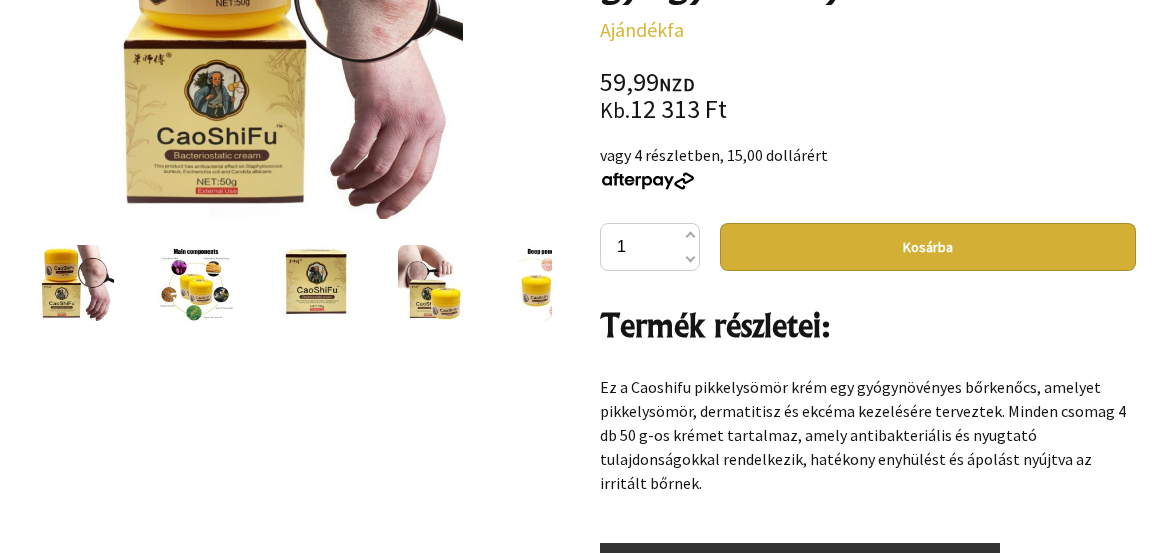 click on "Kosárba" at bounding box center (928, 247) 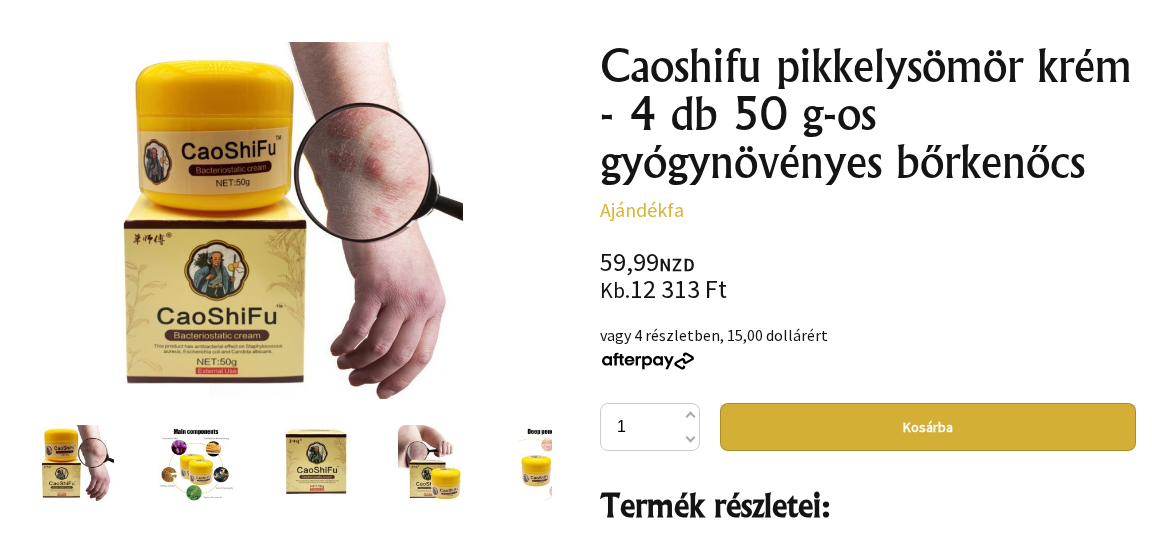 scroll, scrollTop: 216, scrollLeft: 0, axis: vertical 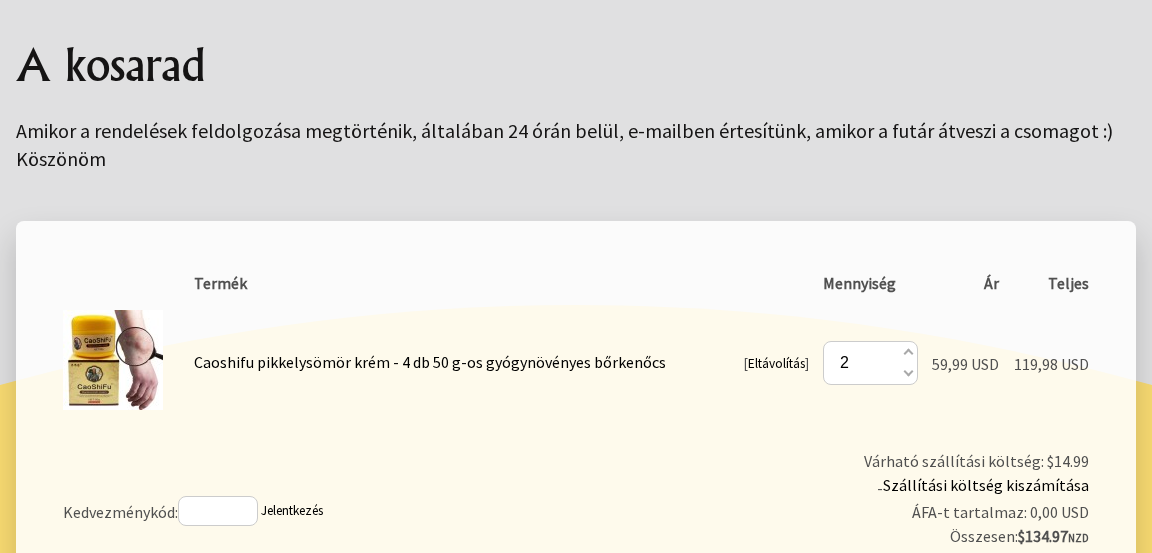 click at bounding box center (907, 372) 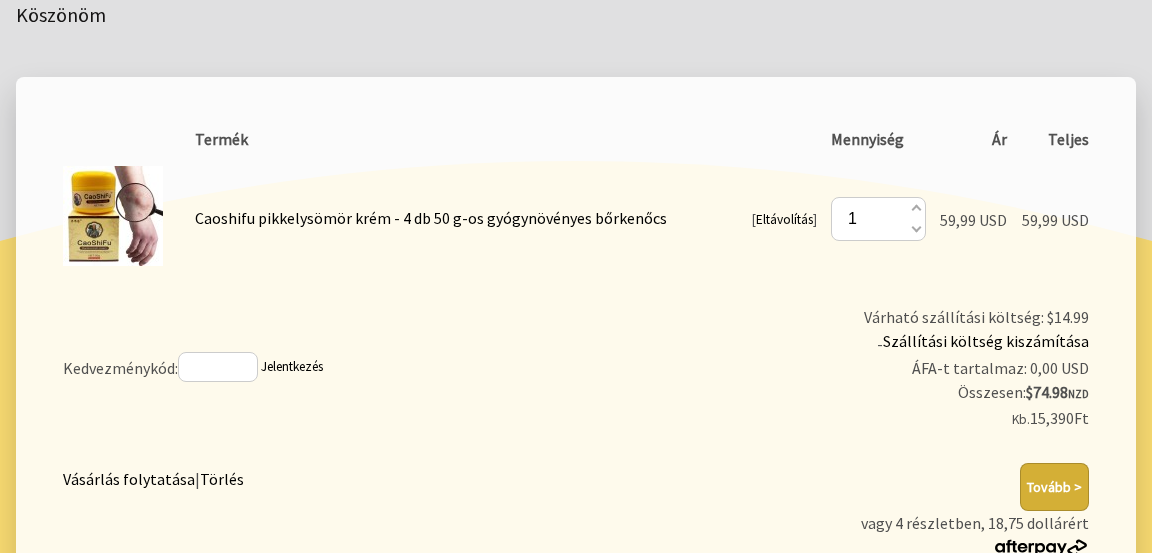 scroll, scrollTop: 356, scrollLeft: 0, axis: vertical 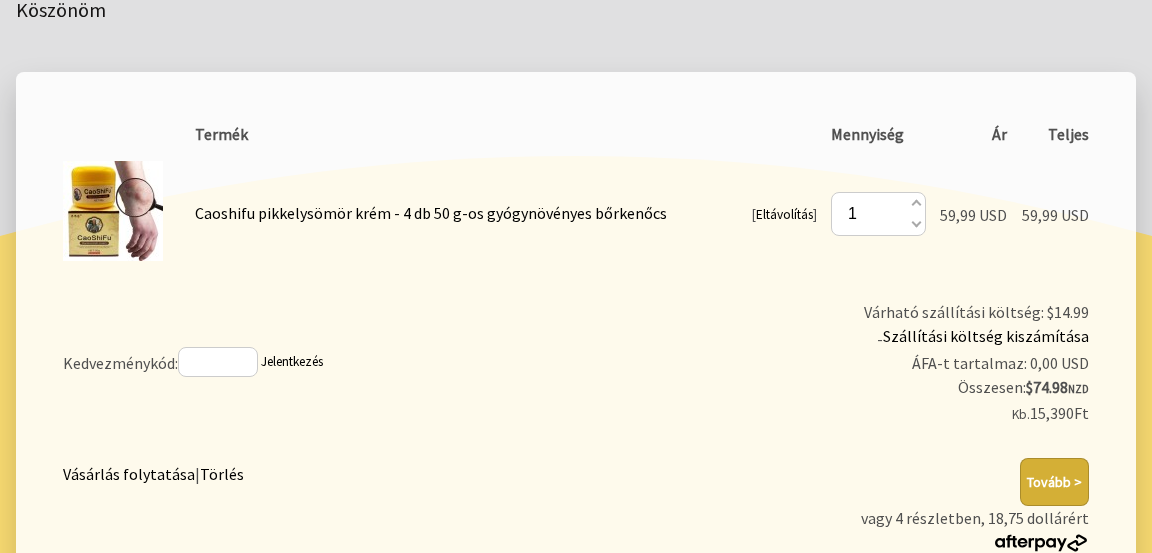 click on "Tovább >" at bounding box center [1054, 482] 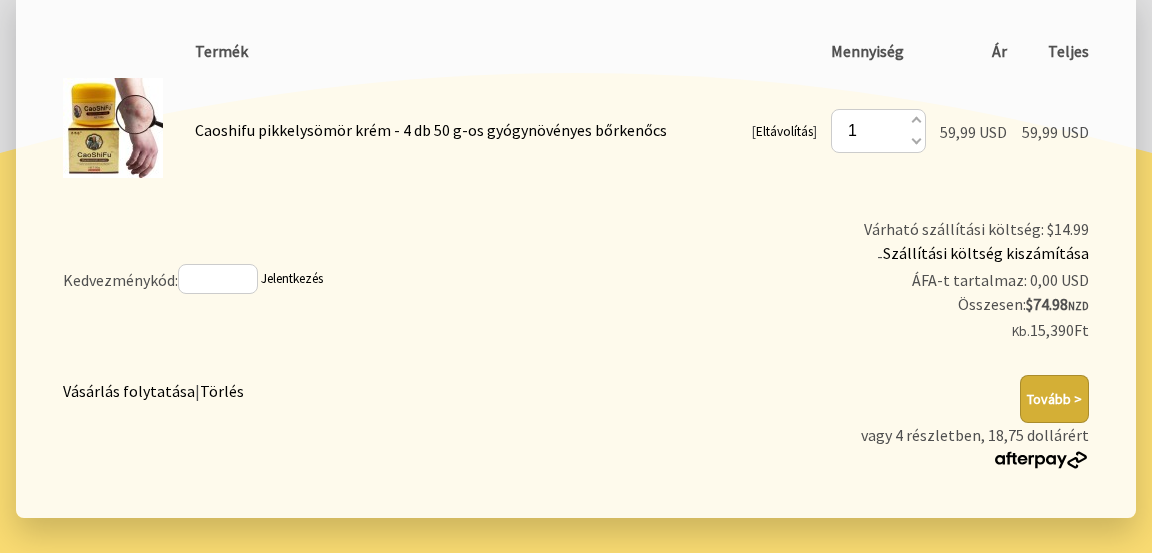 scroll, scrollTop: 452, scrollLeft: 0, axis: vertical 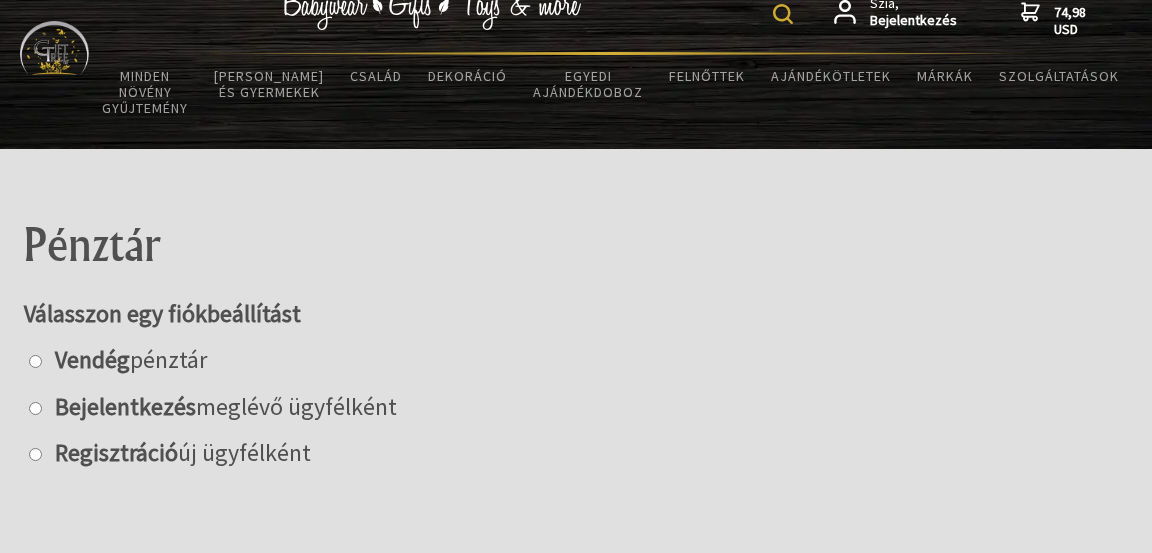 click at bounding box center [35, 361] 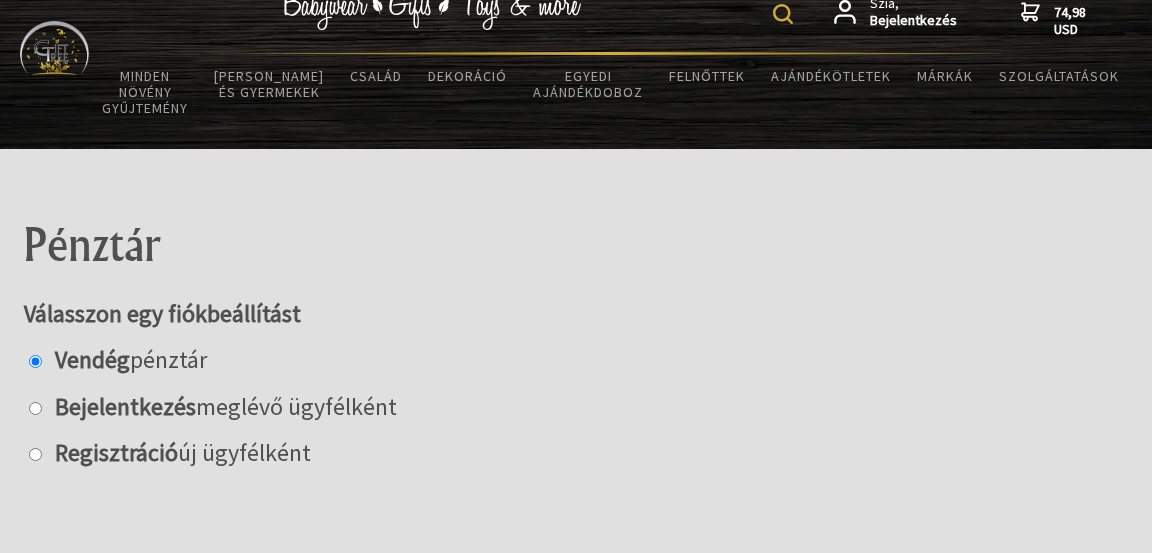 radio on "true" 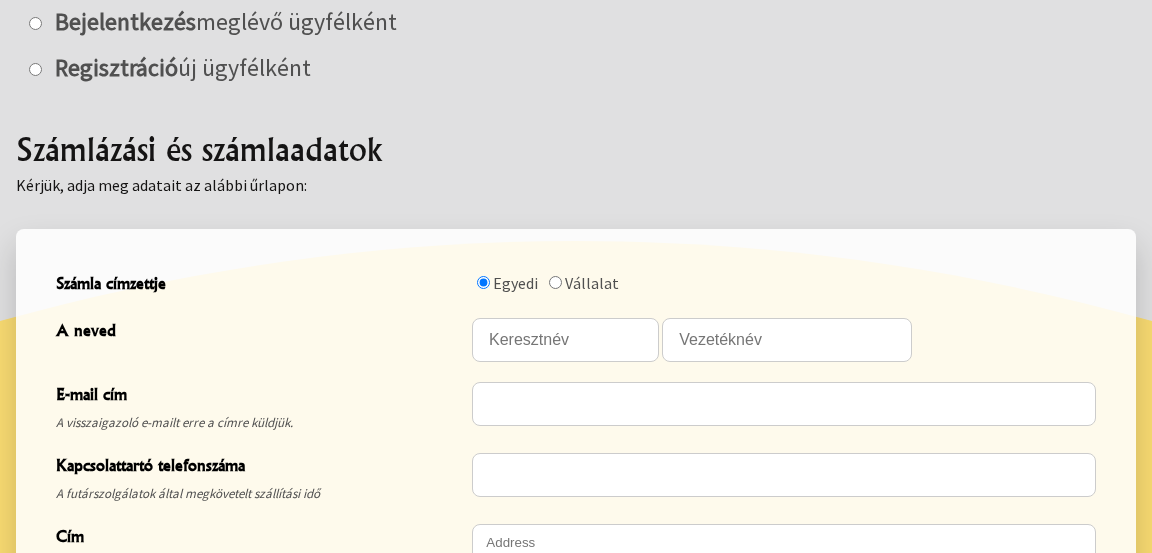 scroll, scrollTop: 448, scrollLeft: 0, axis: vertical 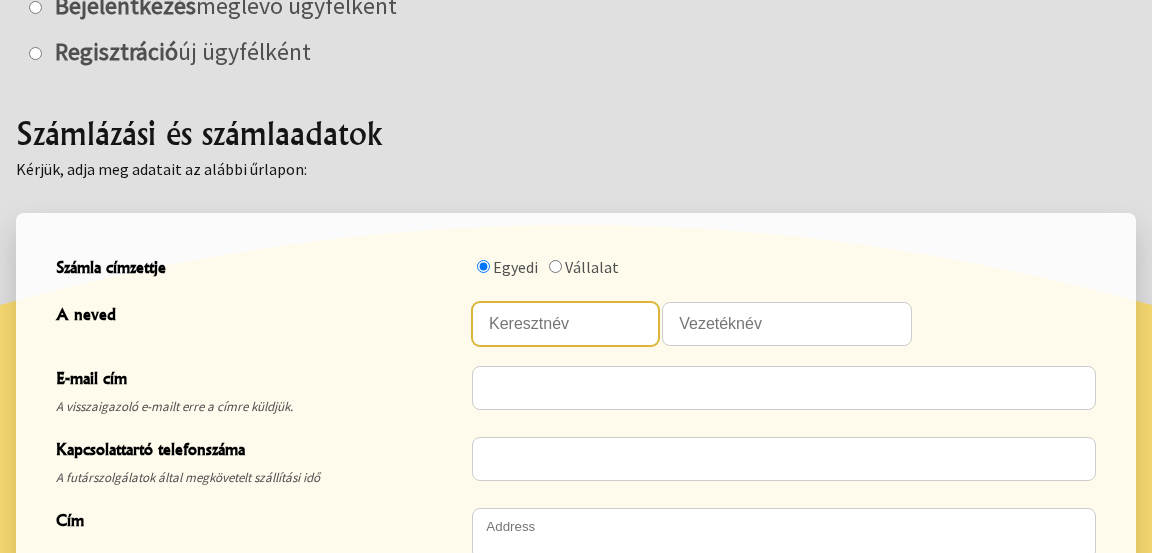 click at bounding box center [565, 324] 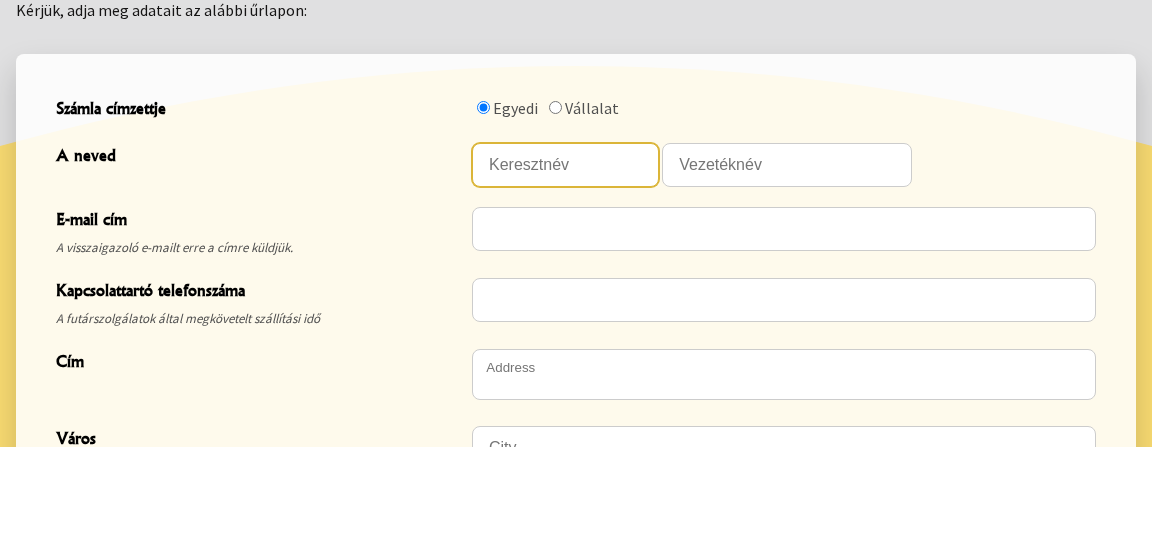 scroll, scrollTop: 501, scrollLeft: 0, axis: vertical 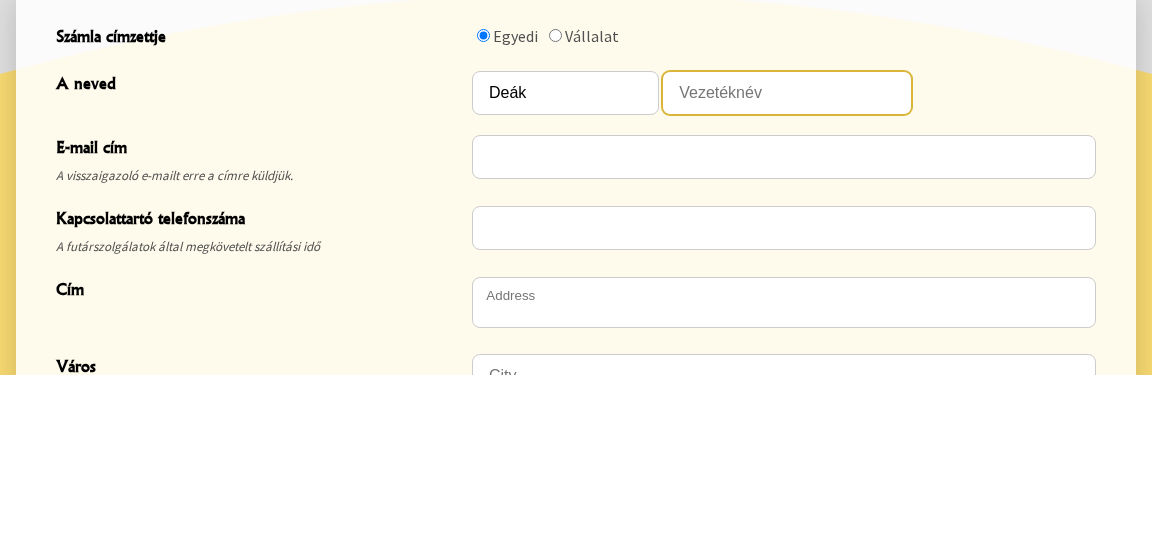 click at bounding box center (787, 271) 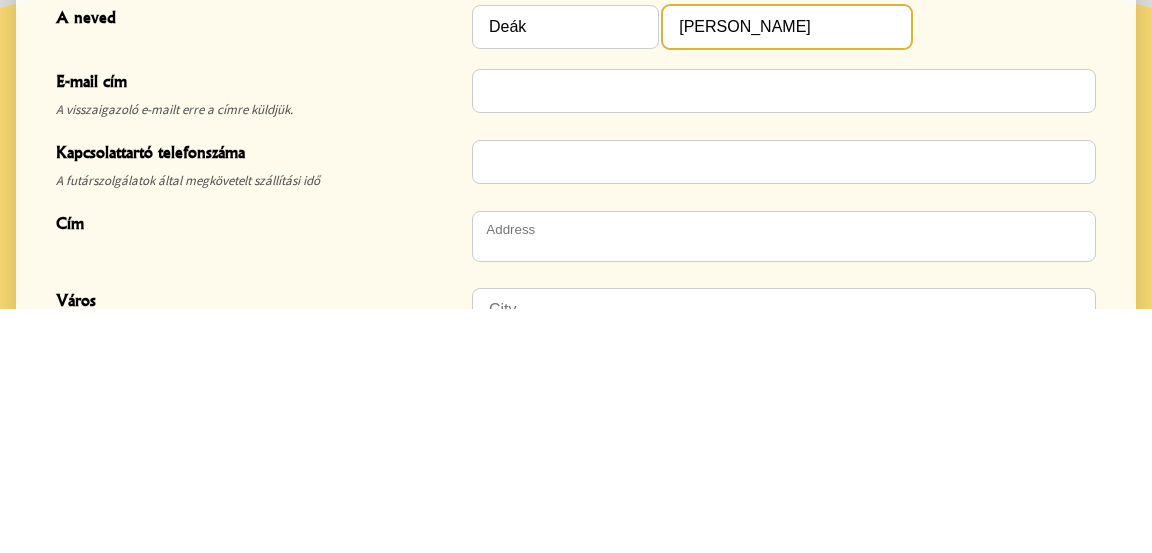 scroll, scrollTop: 501, scrollLeft: 0, axis: vertical 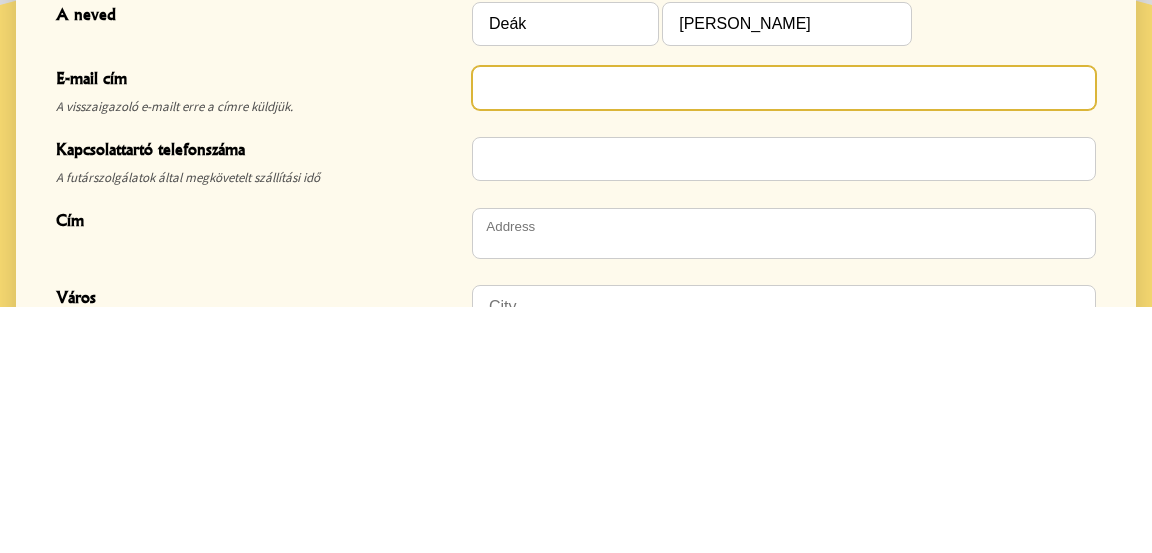 click at bounding box center [784, 335] 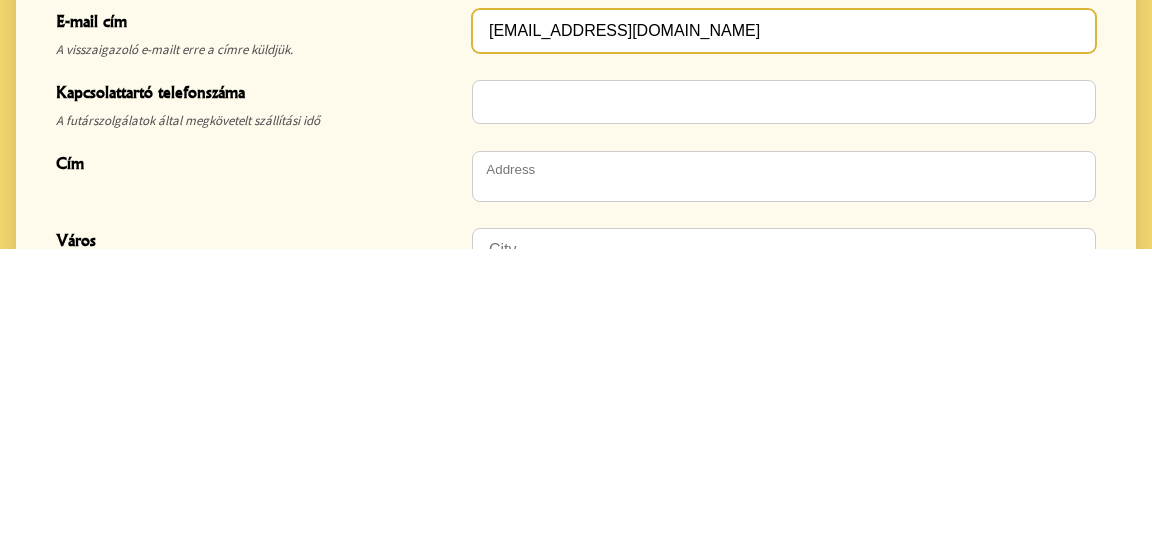 scroll, scrollTop: 501, scrollLeft: 0, axis: vertical 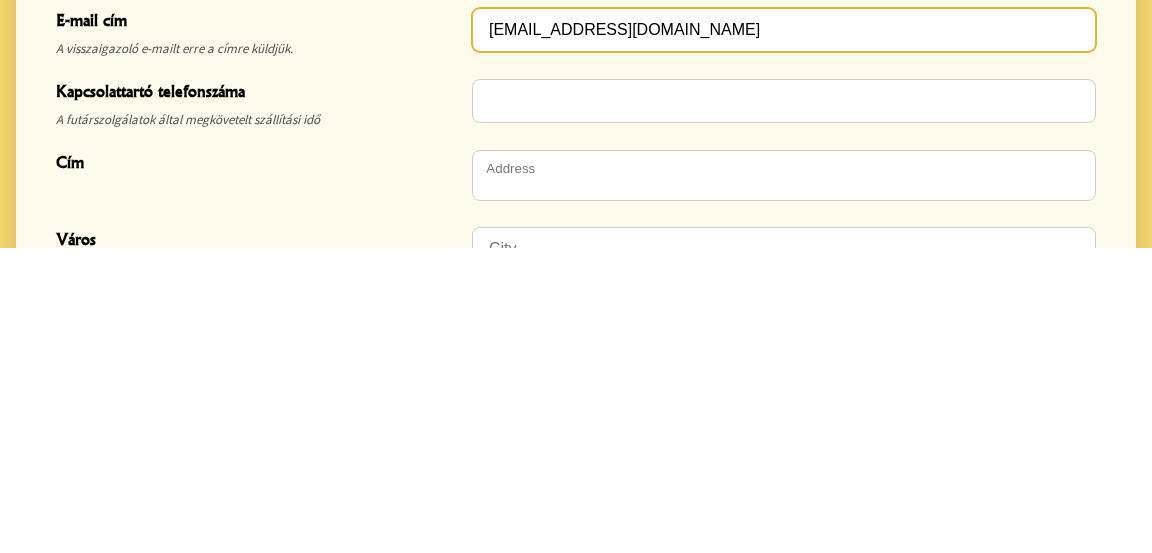 type on "deaklajos63@gmail.com" 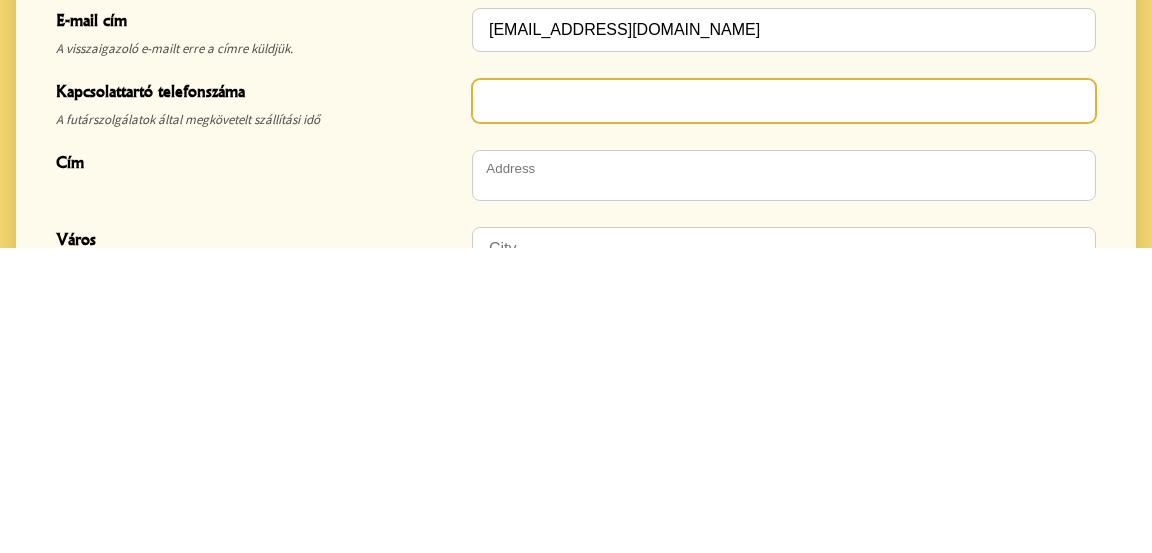 click at bounding box center (784, 406) 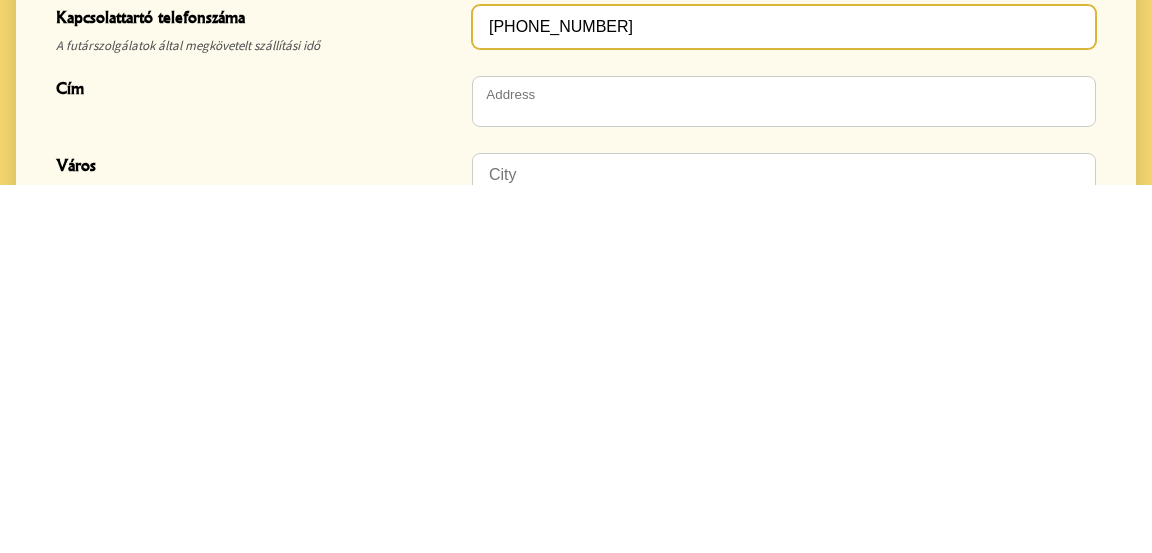 scroll, scrollTop: 513, scrollLeft: 0, axis: vertical 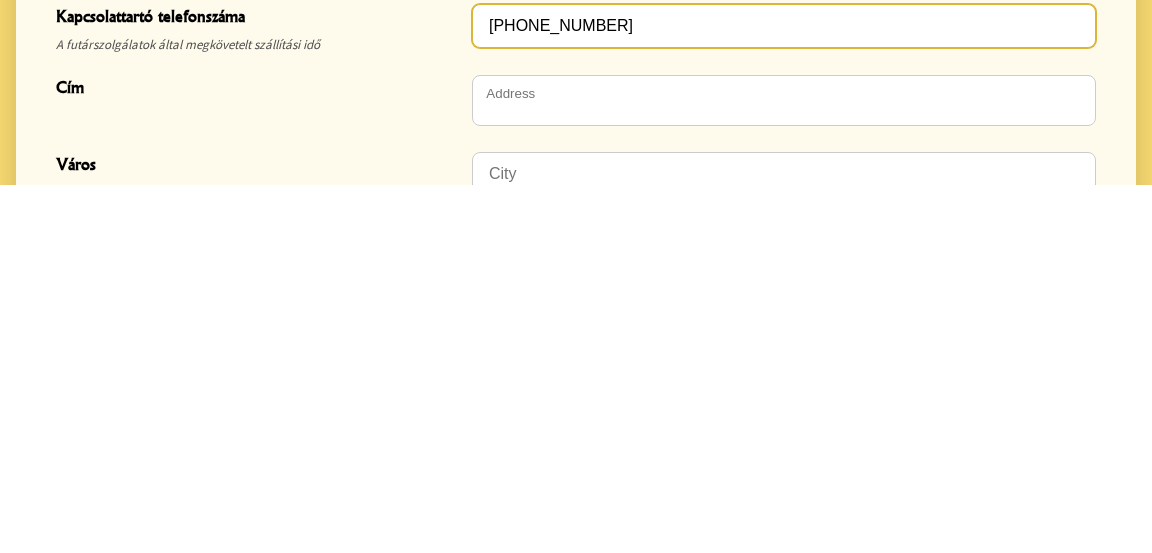 type on "+36308545901" 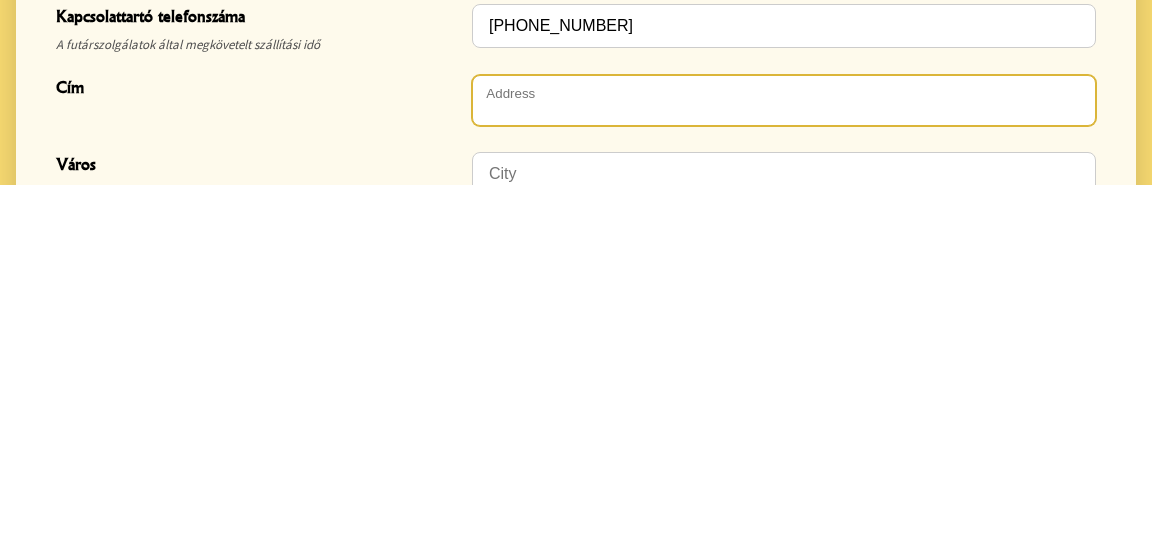 click at bounding box center (784, 468) 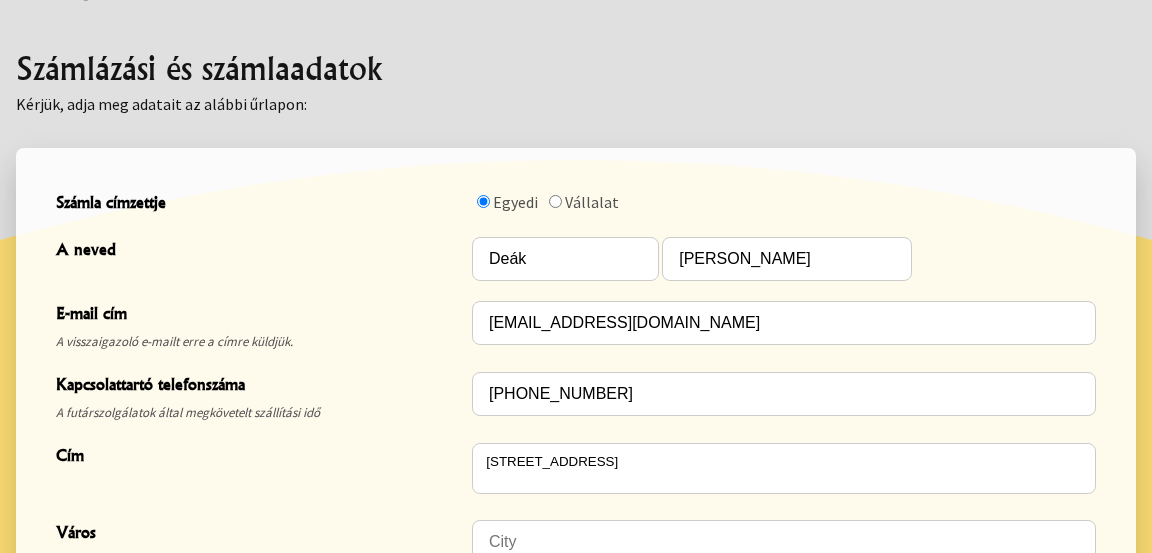type on "3 Sirály utca" 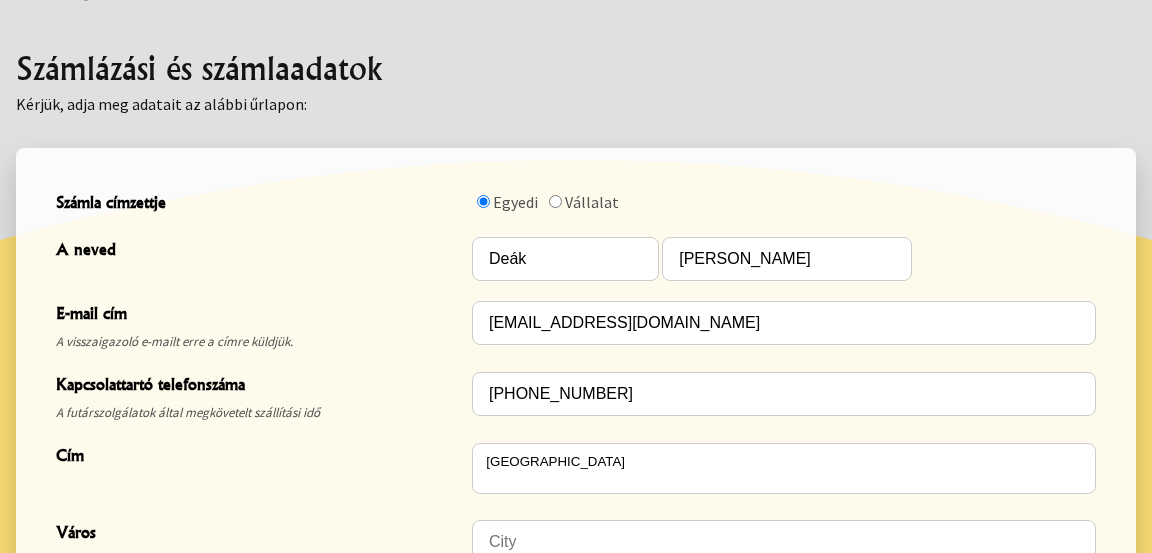 type on "Szeged" 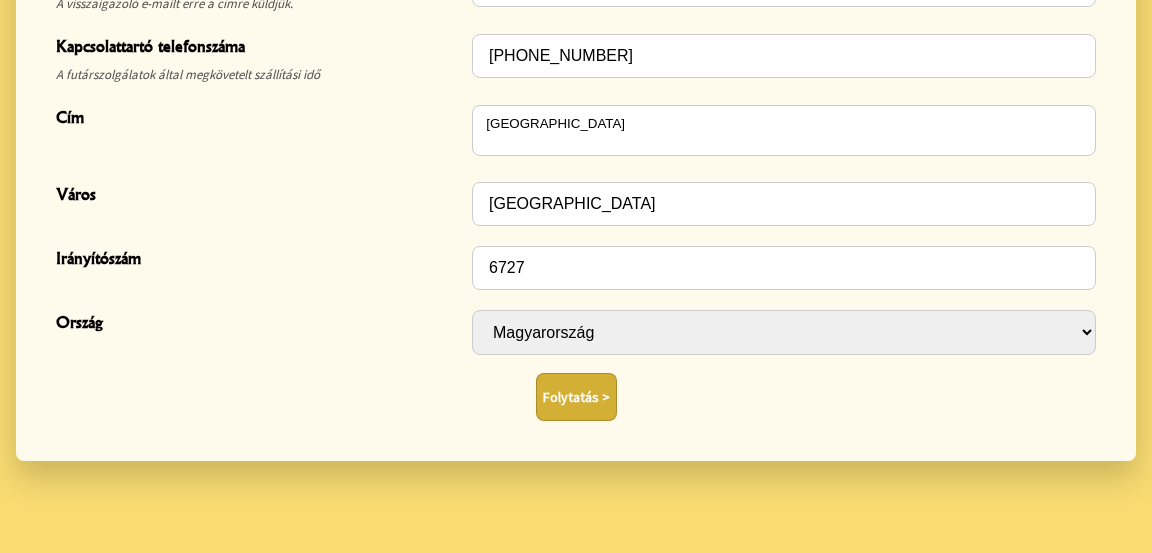 click on "Folytatás >" at bounding box center [576, 397] 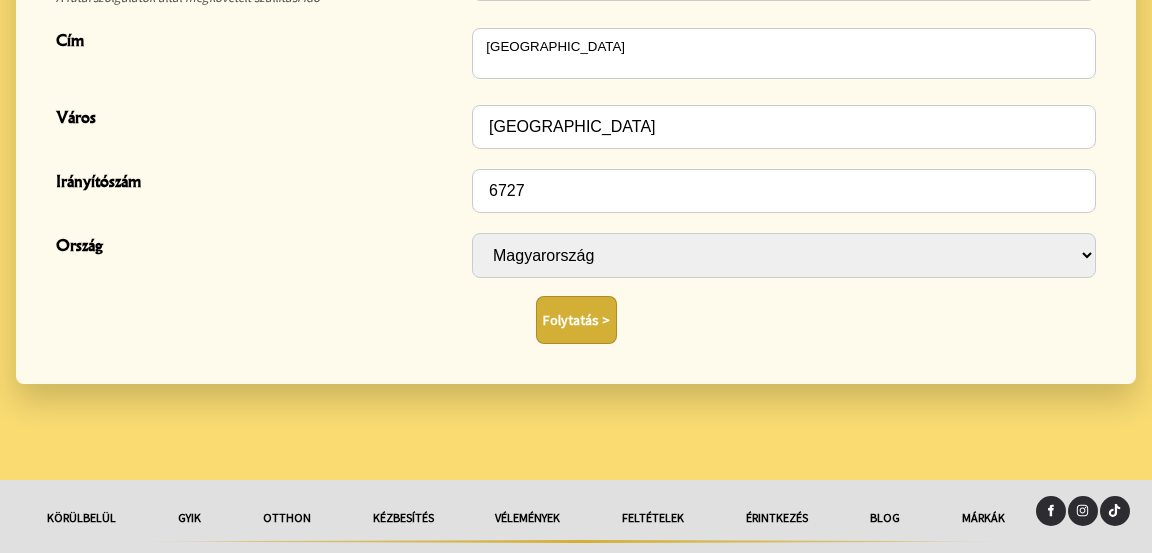 scroll, scrollTop: 947, scrollLeft: 0, axis: vertical 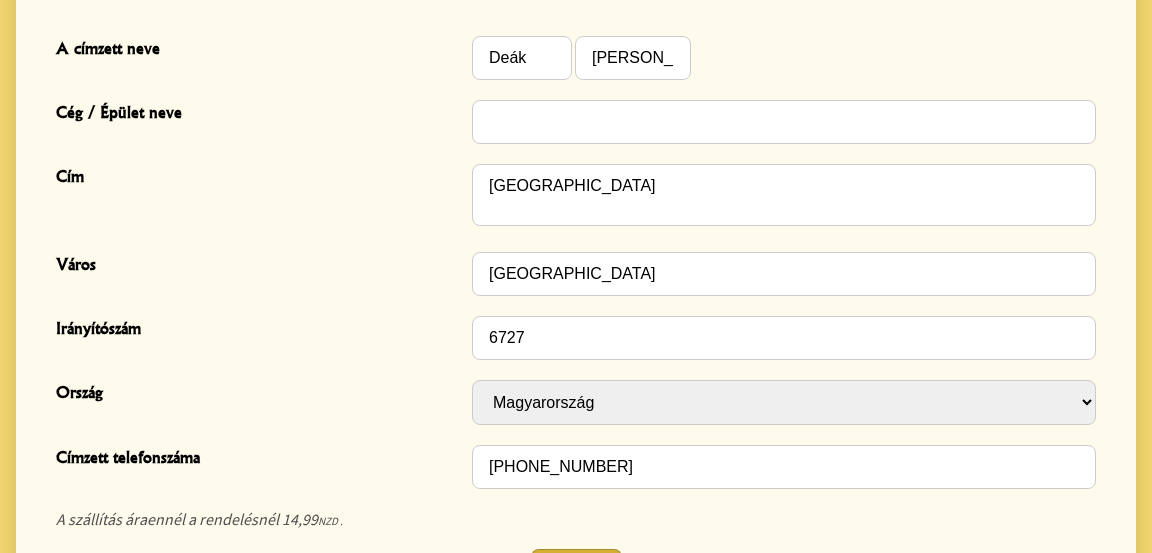 click on "Következő >" at bounding box center (576, 573) 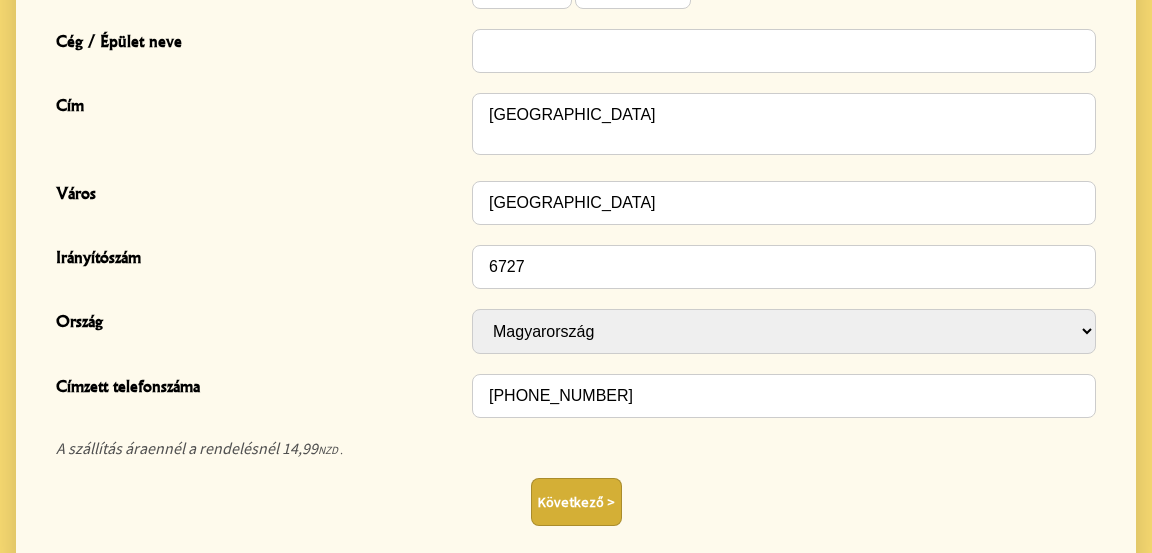 scroll, scrollTop: 704, scrollLeft: 0, axis: vertical 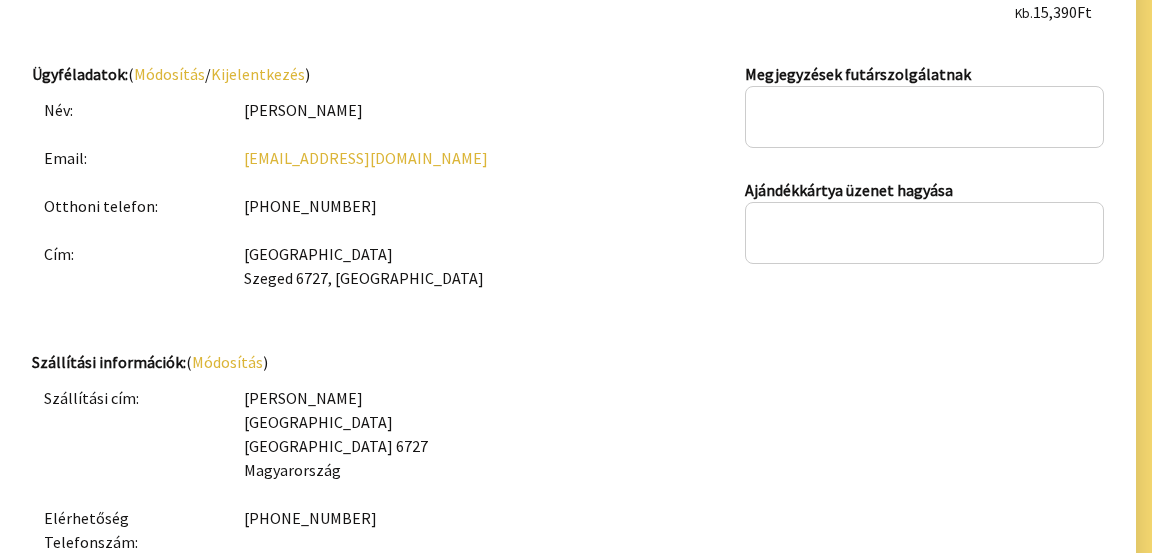 click on "Módosítás" at bounding box center [227, 362] 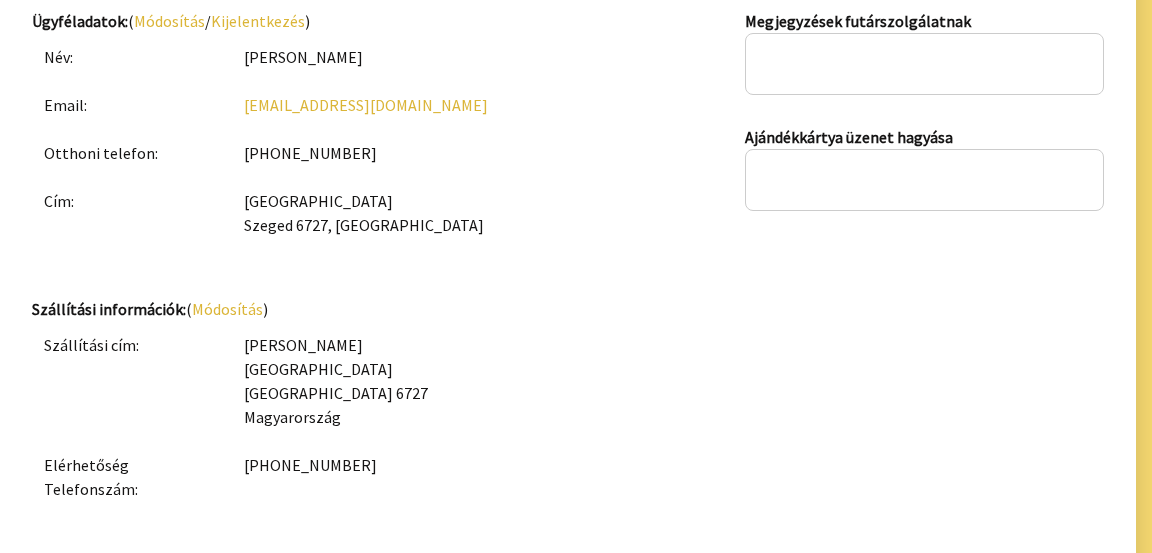 scroll, scrollTop: 621, scrollLeft: 0, axis: vertical 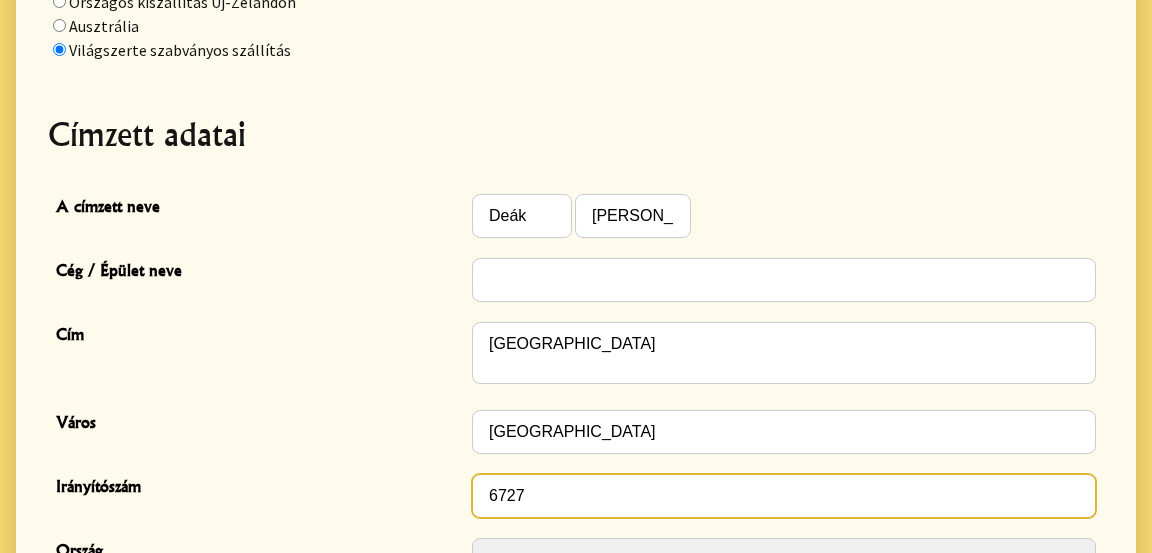 click on "6727" at bounding box center [784, 496] 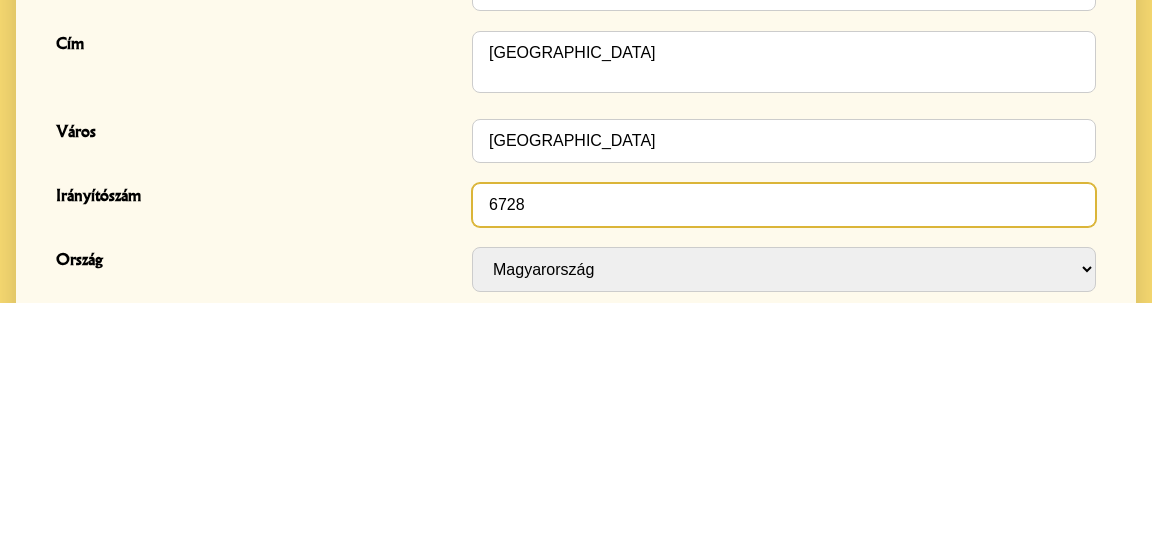scroll, scrollTop: 491, scrollLeft: 0, axis: vertical 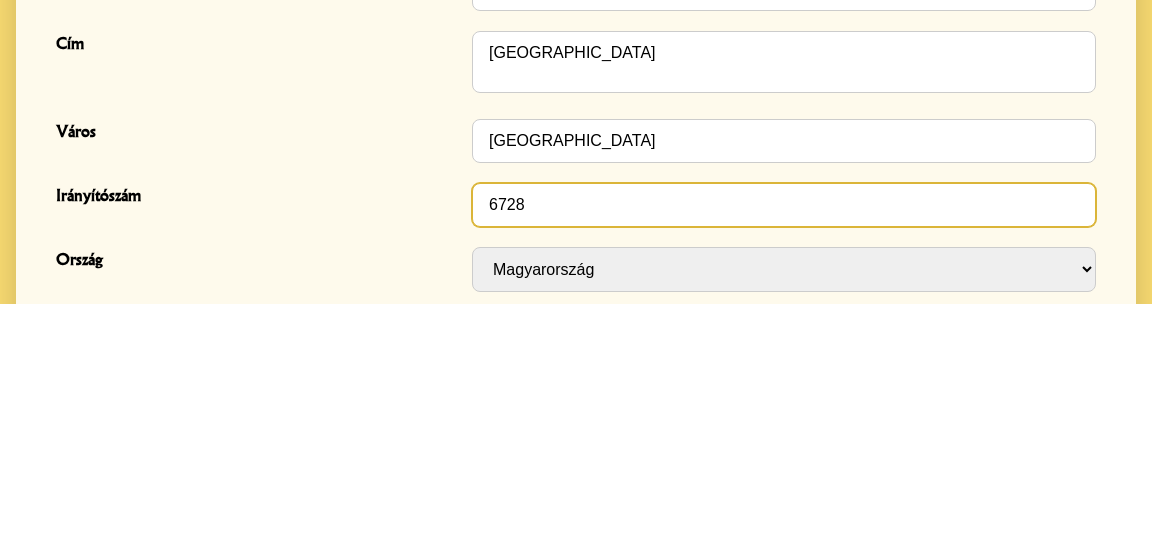 type on "6728" 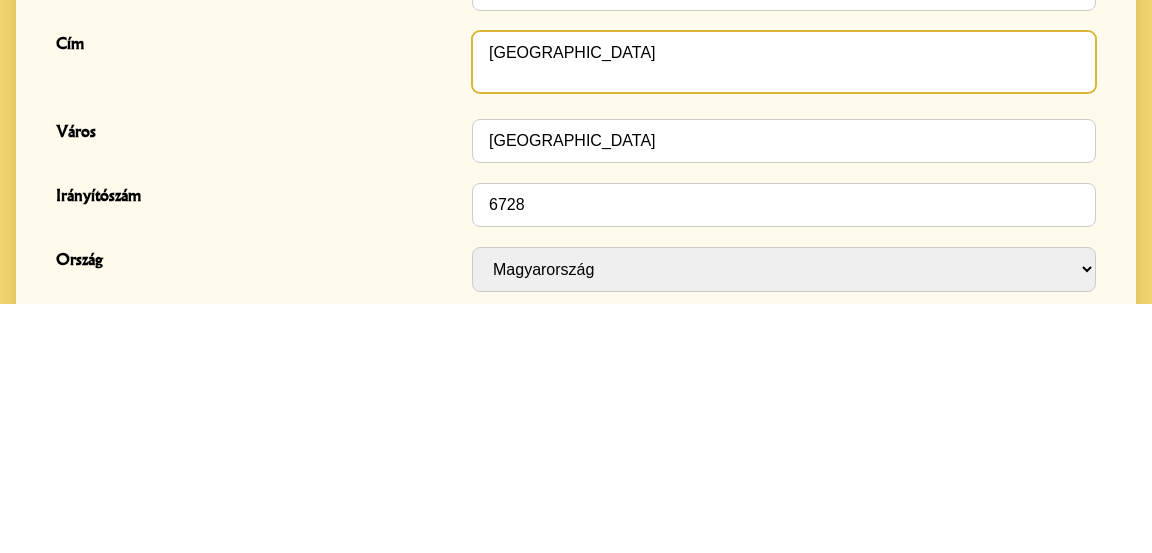 click on "3 Sirály utca" at bounding box center (784, 312) 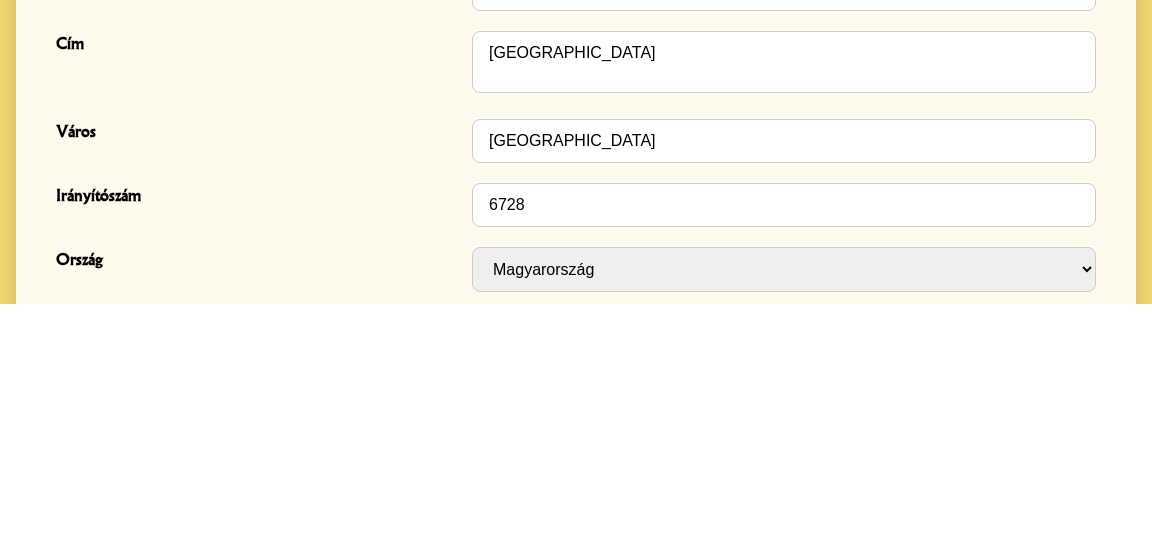 click on "3 Sirály utca" at bounding box center [784, 312] 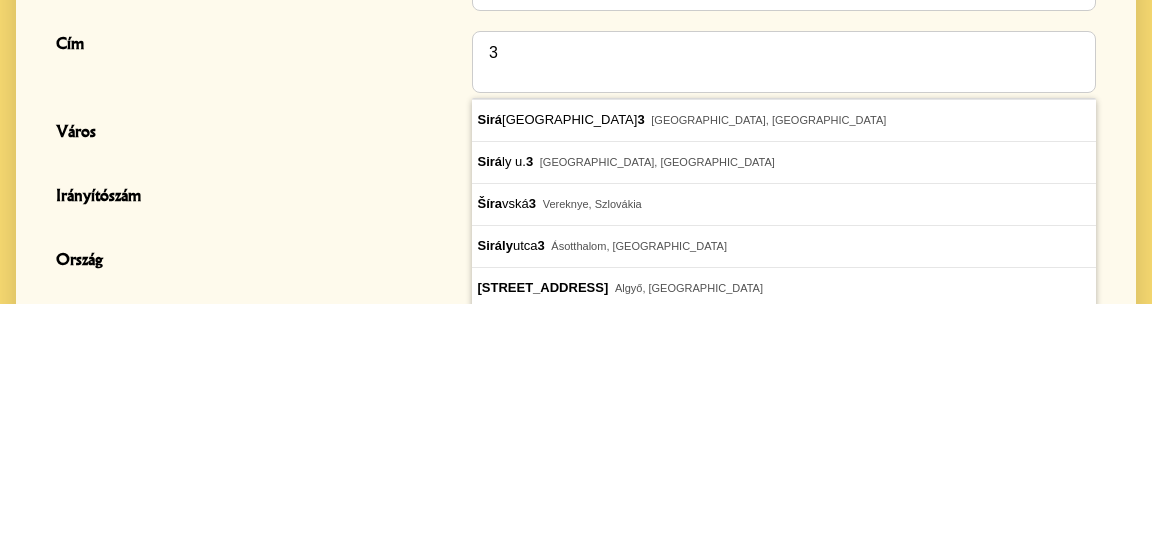 type on "3" 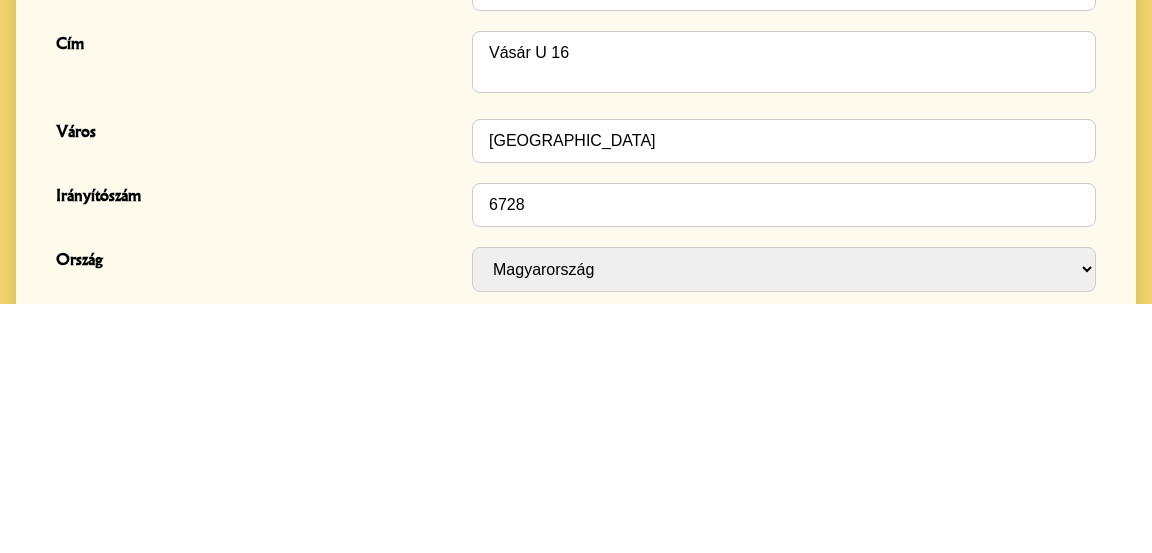 scroll, scrollTop: 491, scrollLeft: 0, axis: vertical 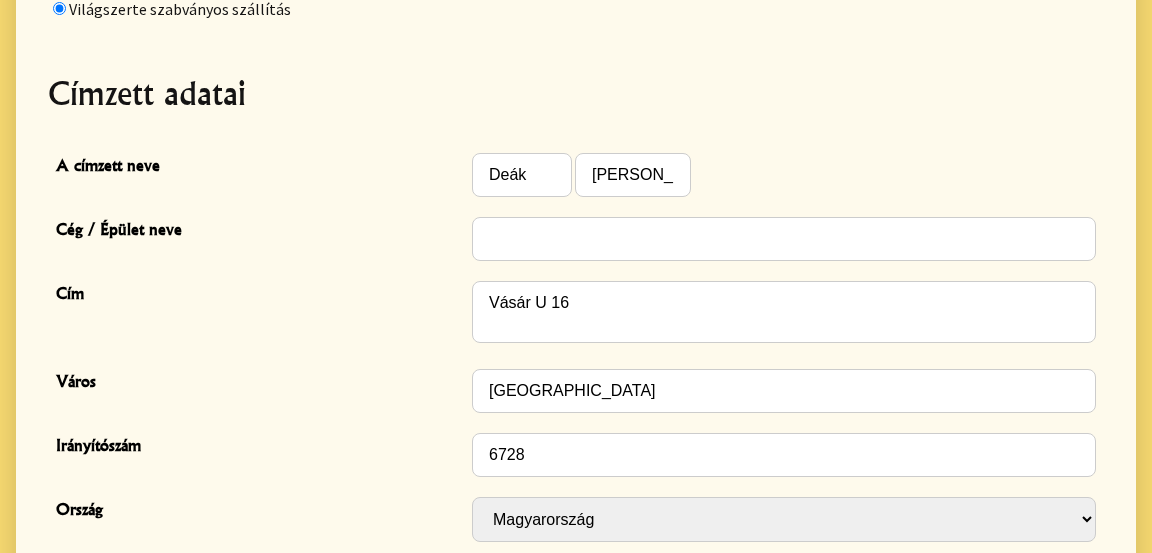 type on "16 Vásár utca" 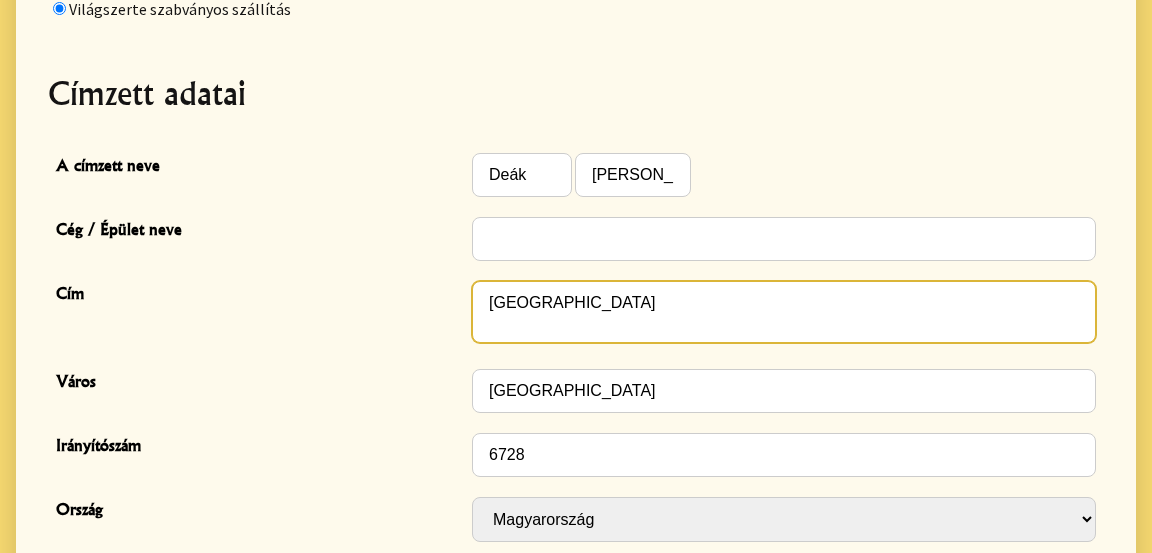 click on "16 Vásár utca" at bounding box center [784, 312] 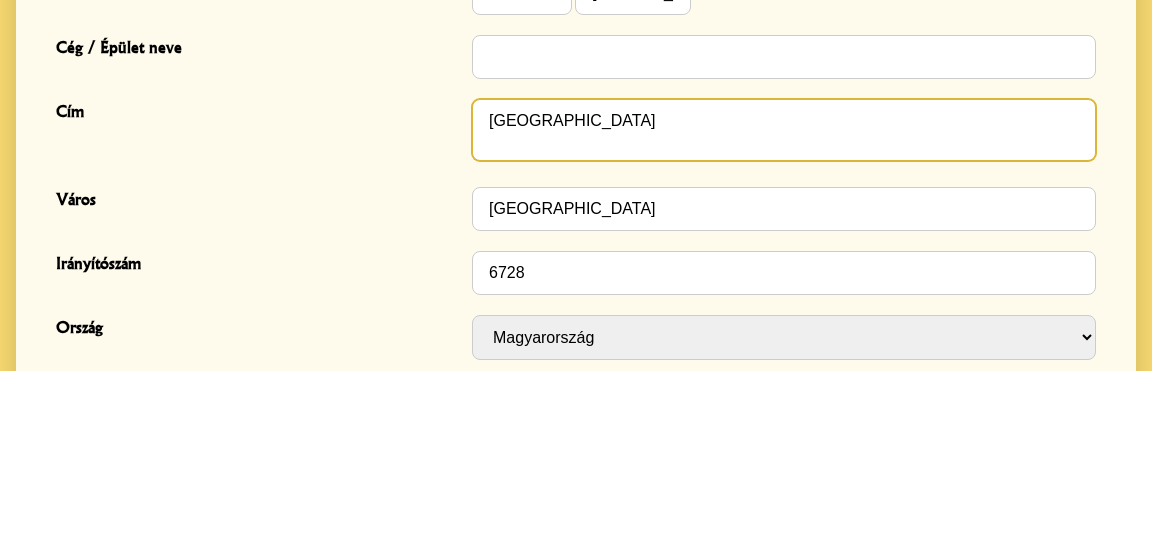 scroll, scrollTop: 491, scrollLeft: 0, axis: vertical 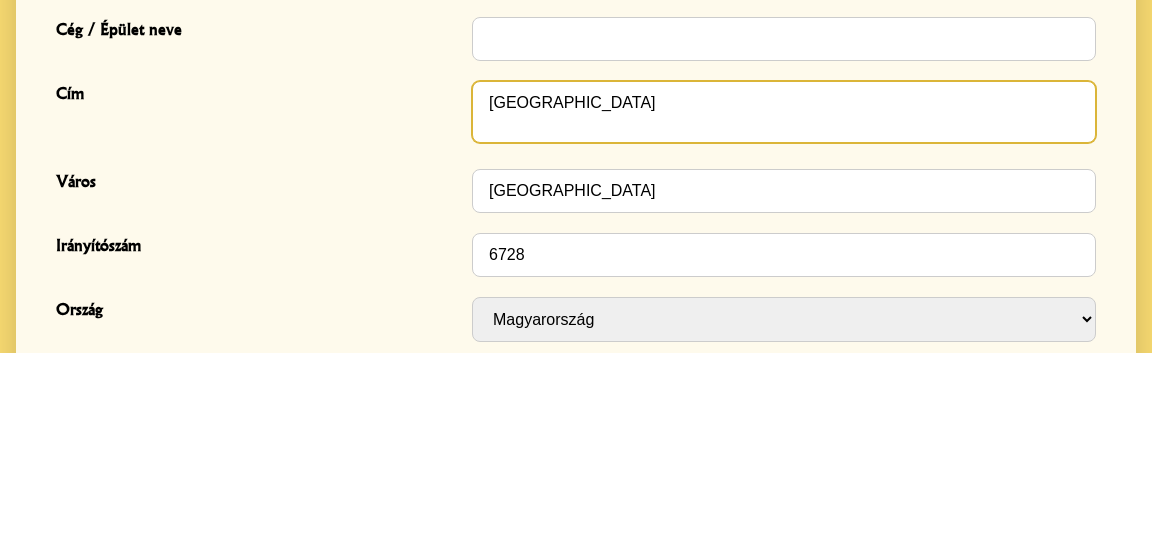 click on "16 Vásár utca" at bounding box center (784, 312) 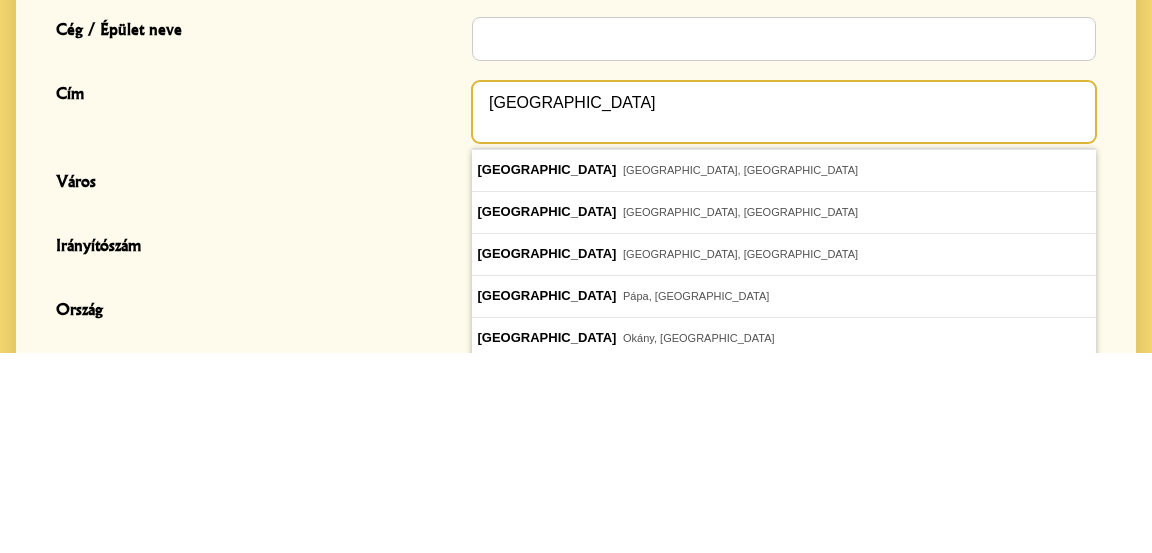 click on "16 Vásár utca" at bounding box center (784, 312) 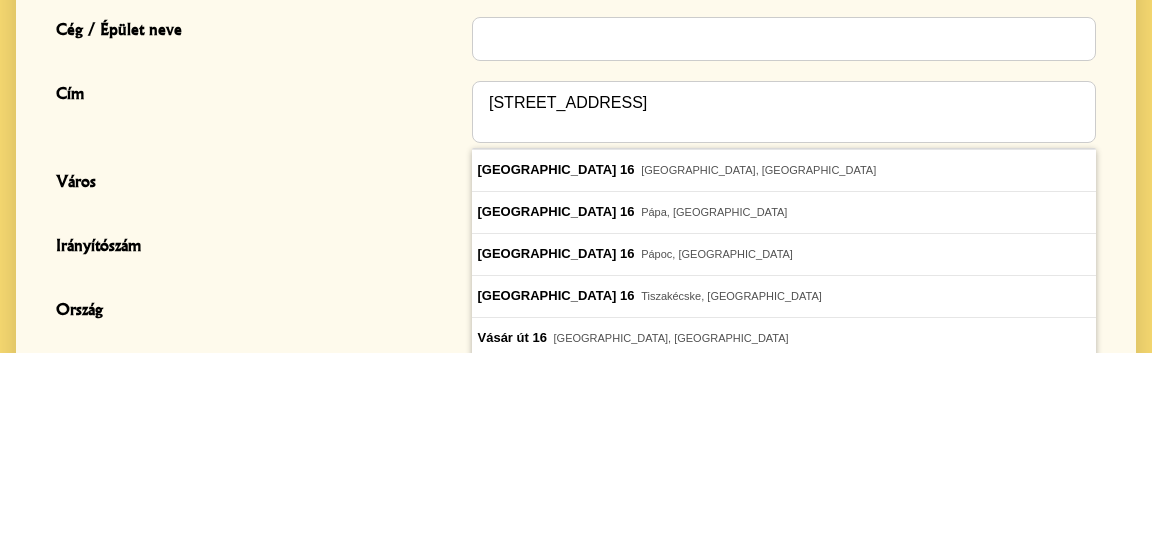 type on "16 Vásár utca" 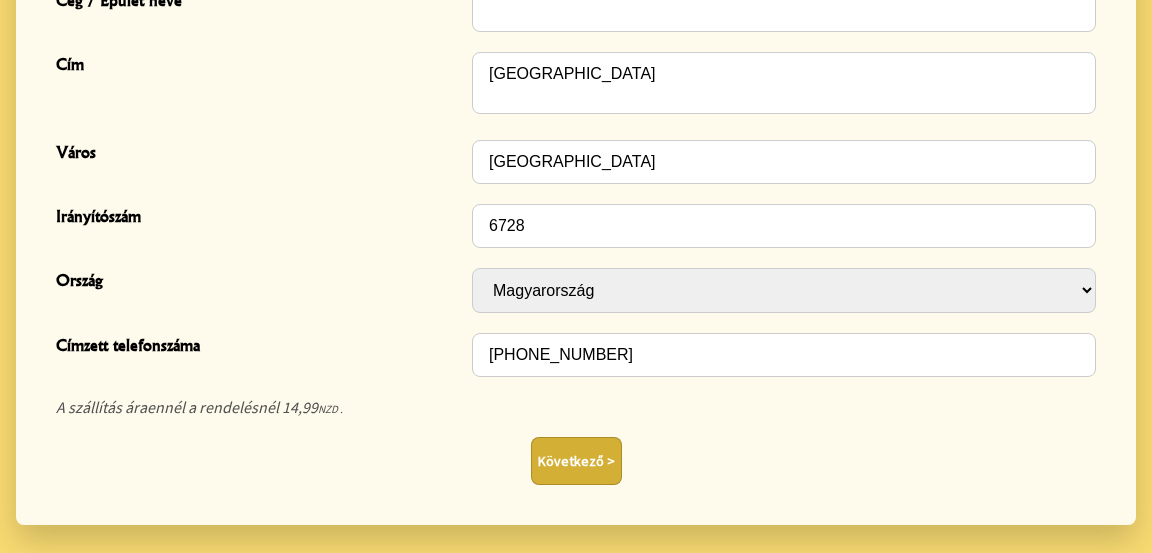 scroll, scrollTop: 721, scrollLeft: 0, axis: vertical 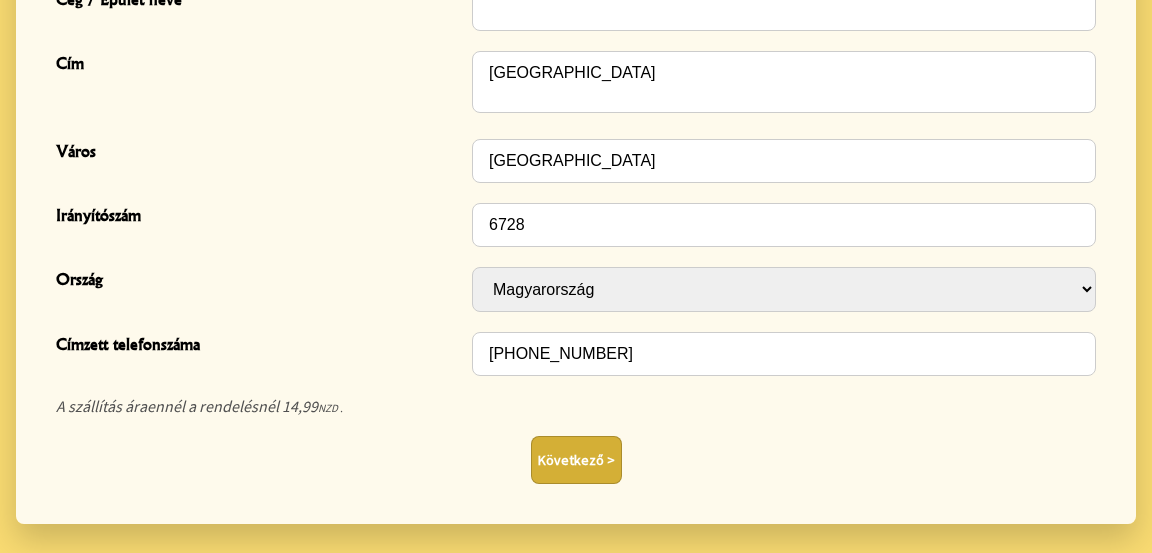 click on "Következő >" at bounding box center [576, 460] 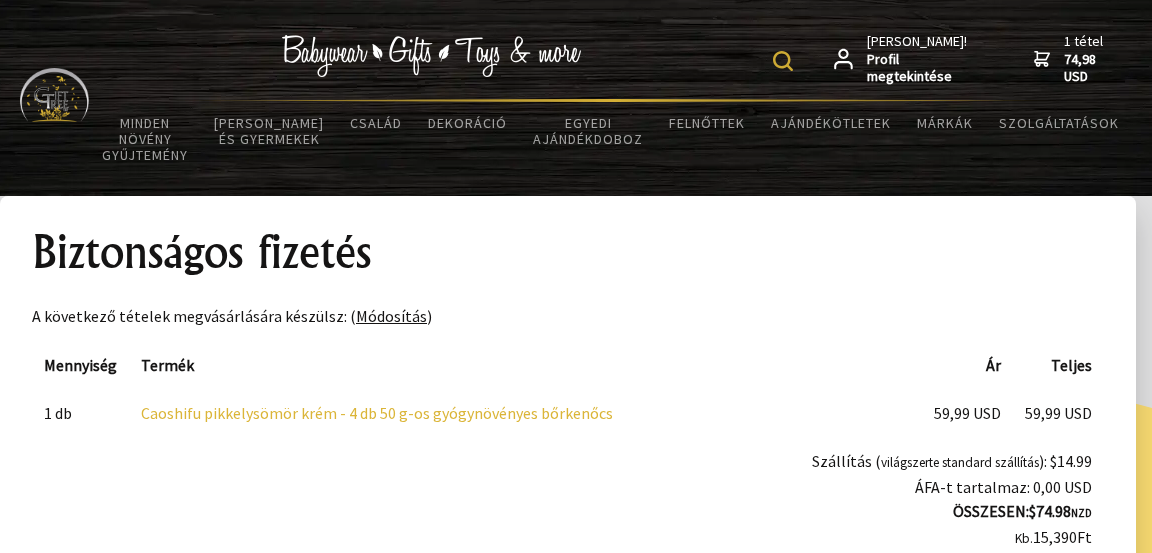 scroll, scrollTop: 16, scrollLeft: 0, axis: vertical 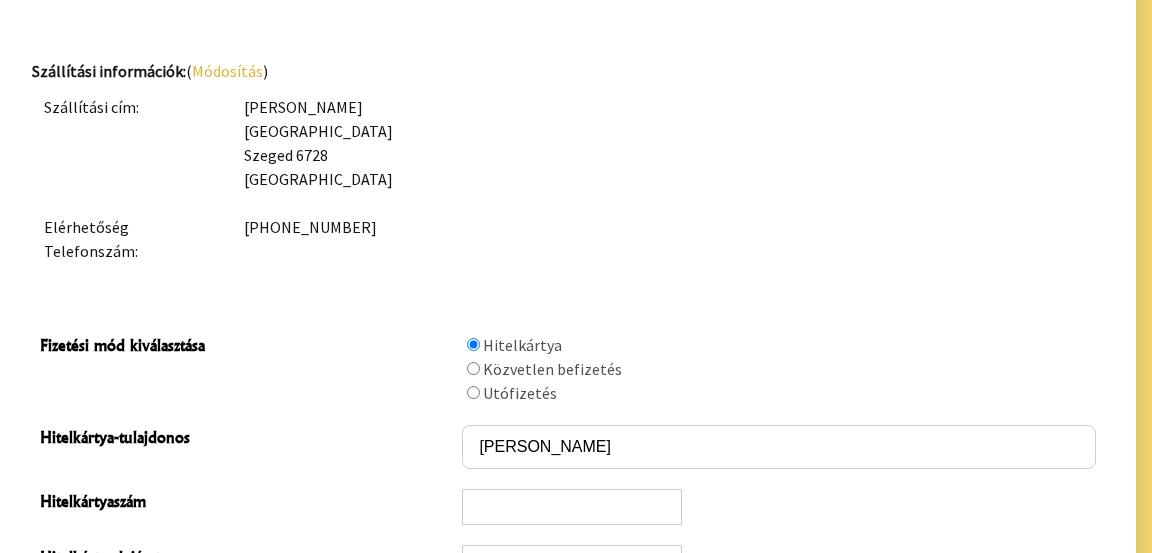 click at bounding box center [473, 392] 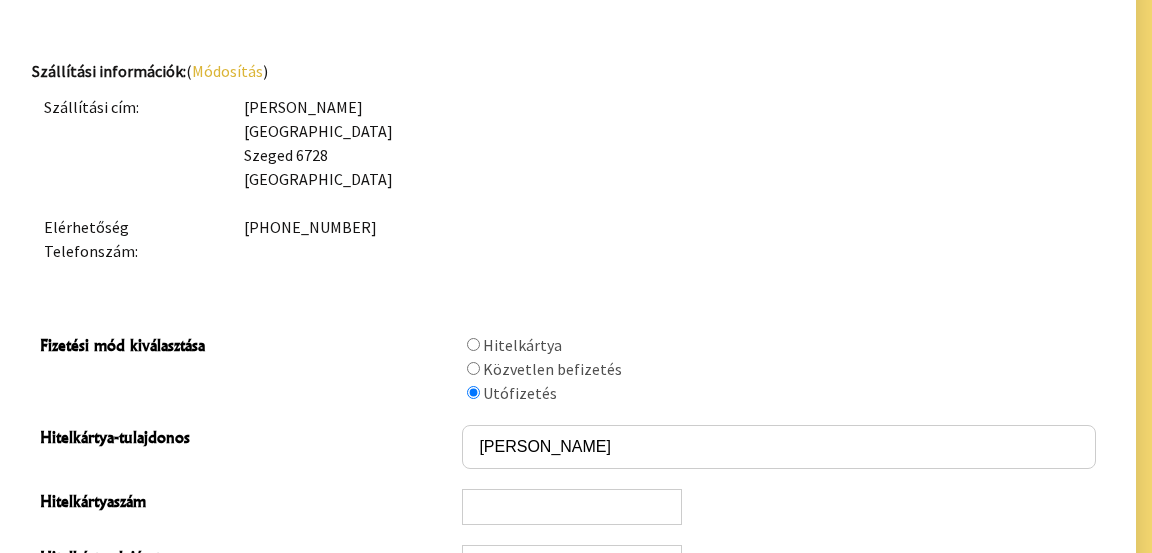 radio on "true" 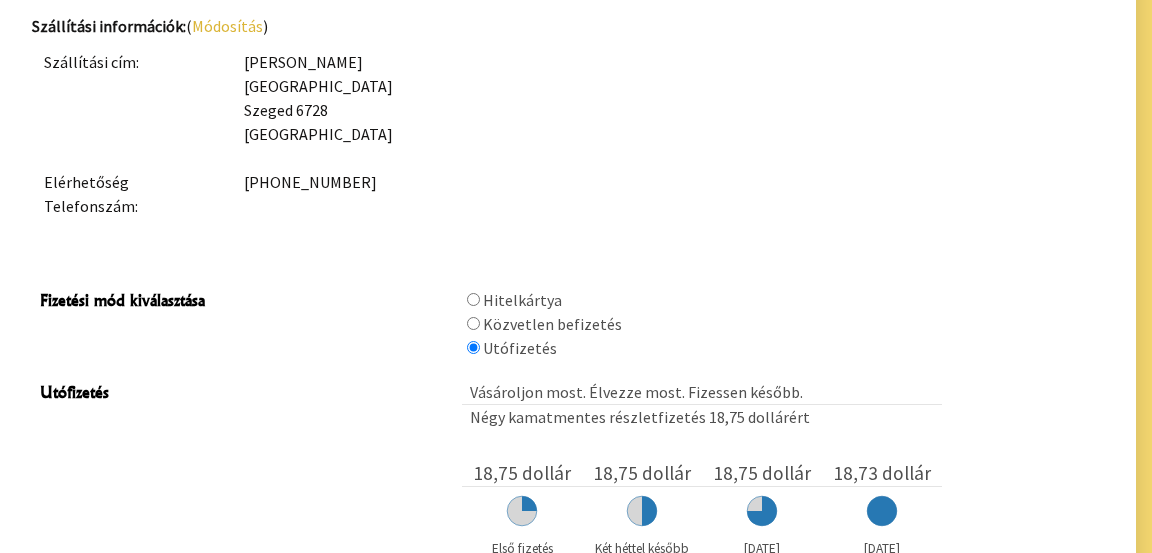 scroll, scrollTop: 862, scrollLeft: 0, axis: vertical 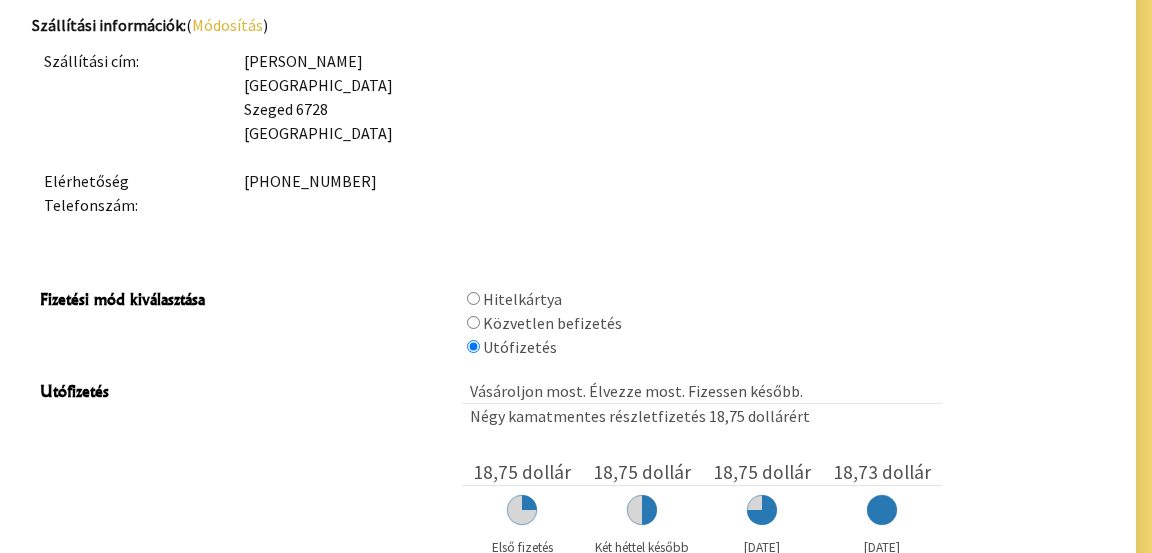 click on "Hitelkártya" at bounding box center (522, 299) 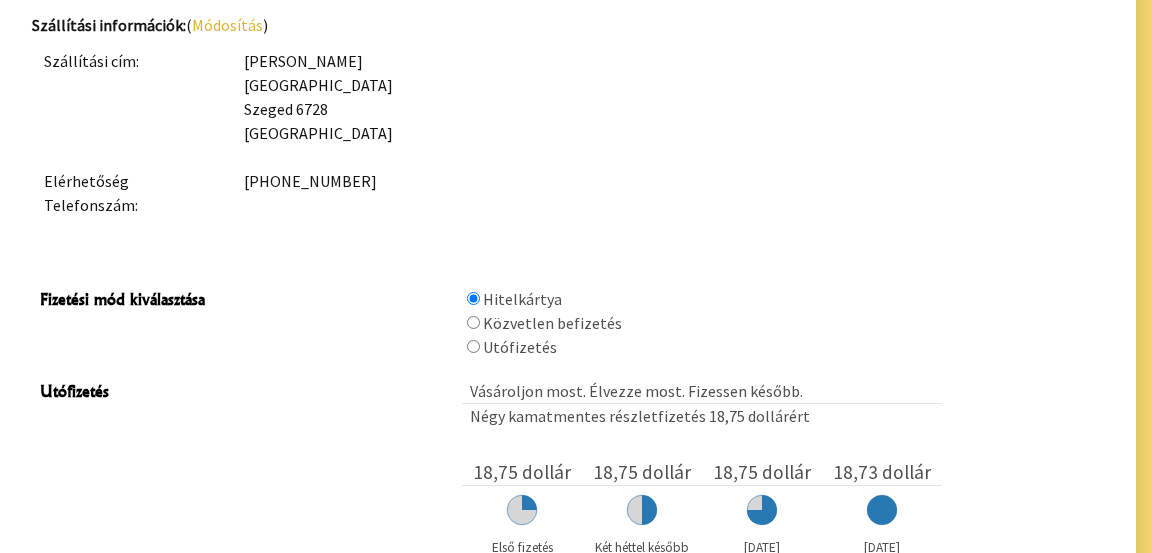 radio on "true" 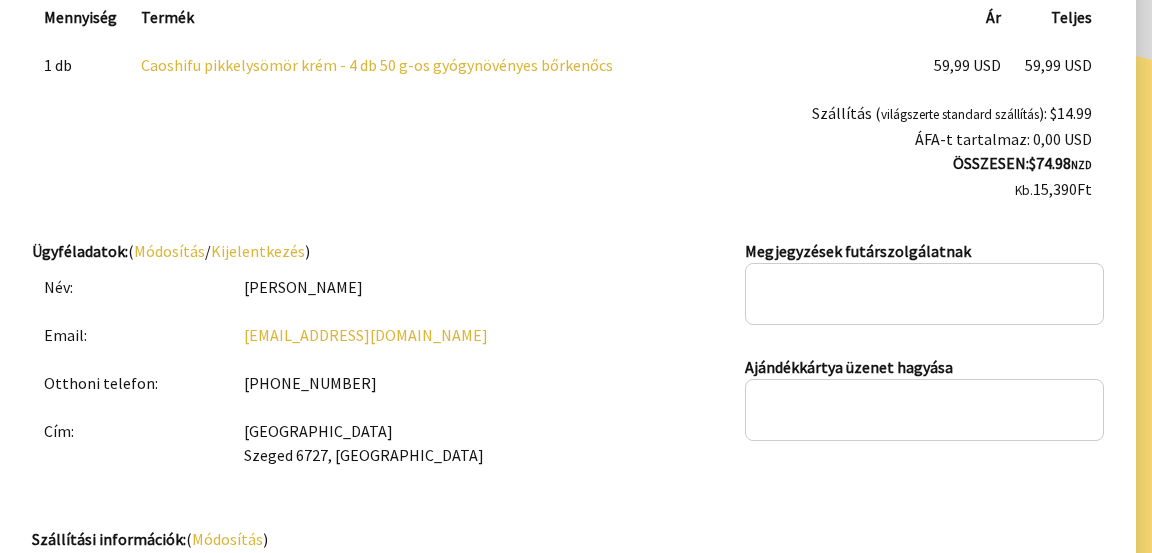 scroll, scrollTop: 348, scrollLeft: 0, axis: vertical 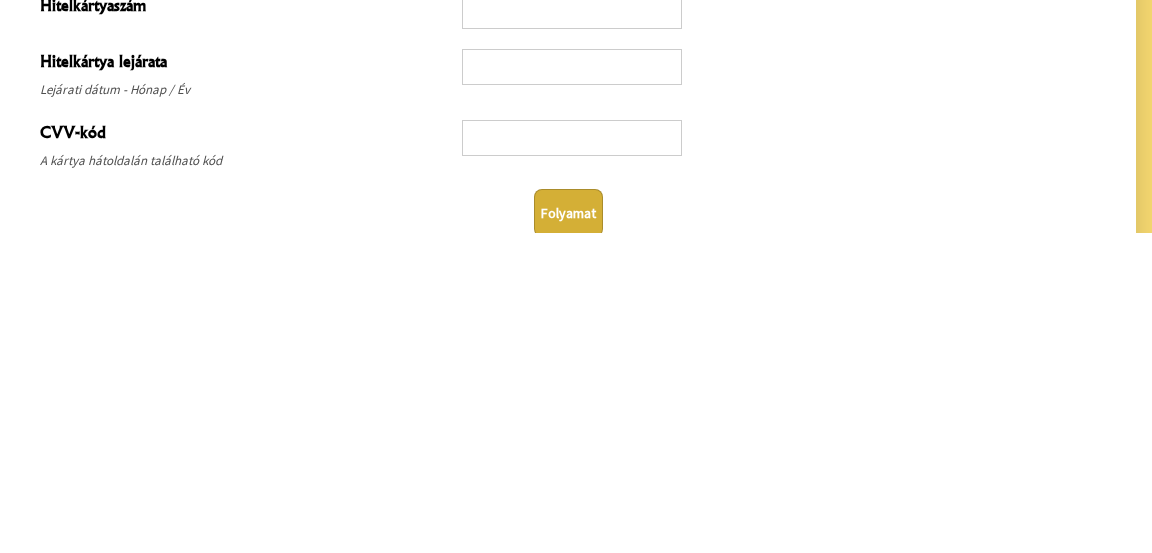 click on "Folyamat" at bounding box center [568, 533] 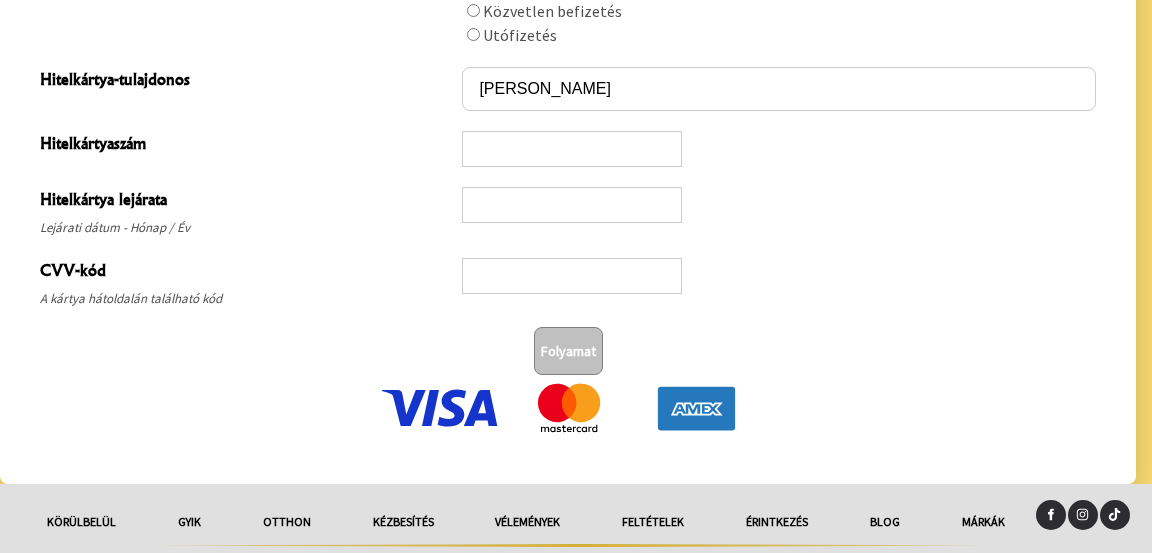 scroll, scrollTop: 1176, scrollLeft: 0, axis: vertical 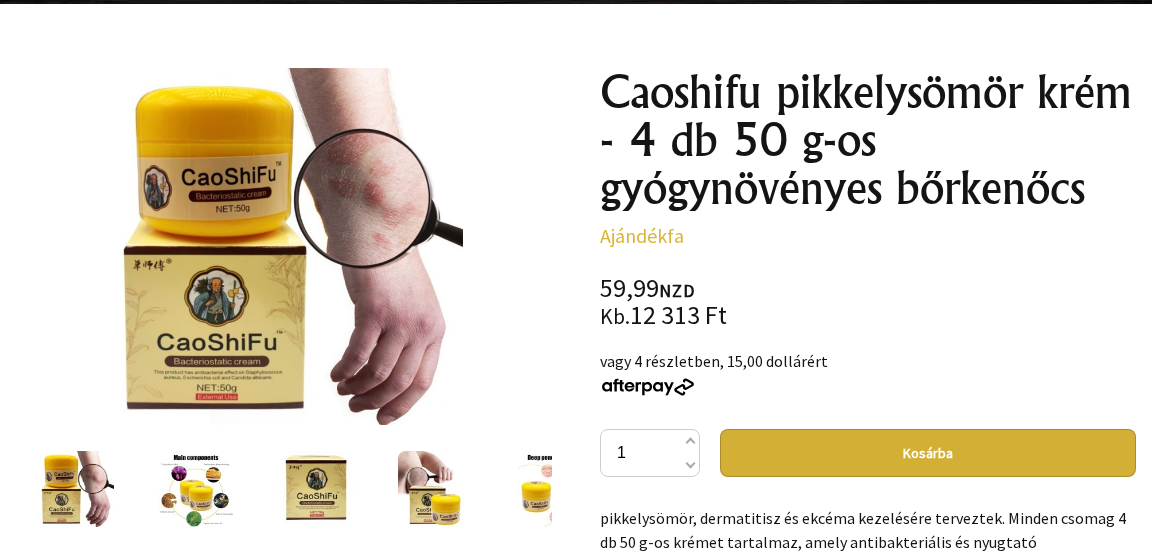 click at bounding box center (76, 489) 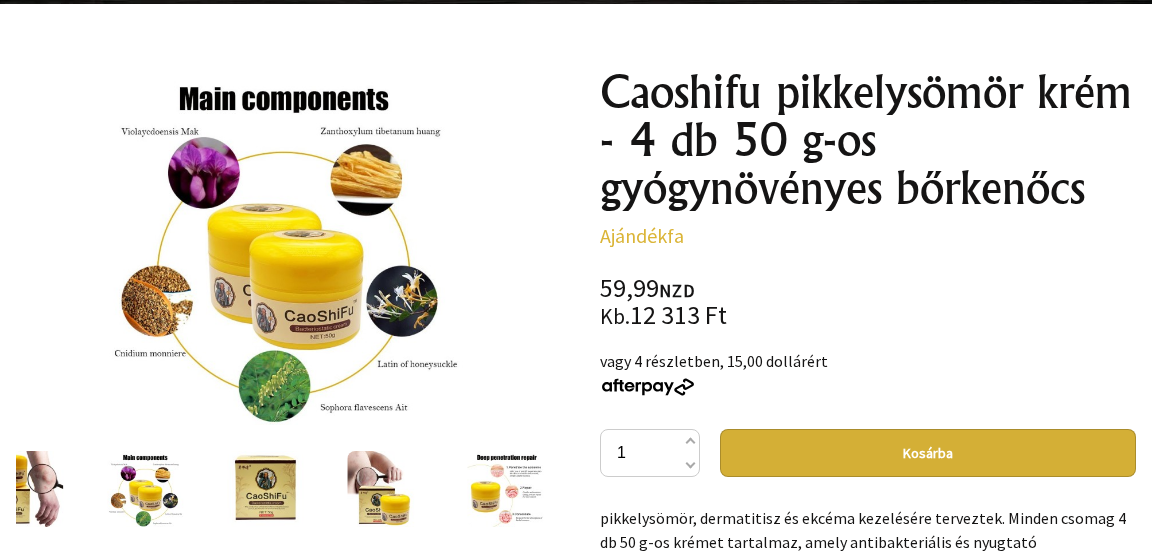 click at bounding box center (385, 489) 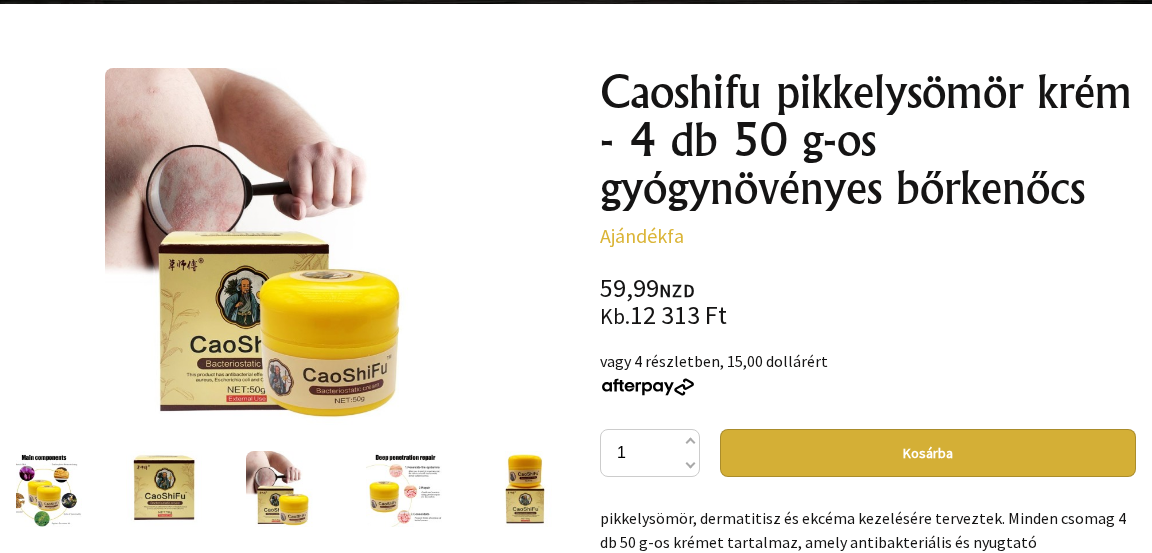 click at bounding box center (404, 489) 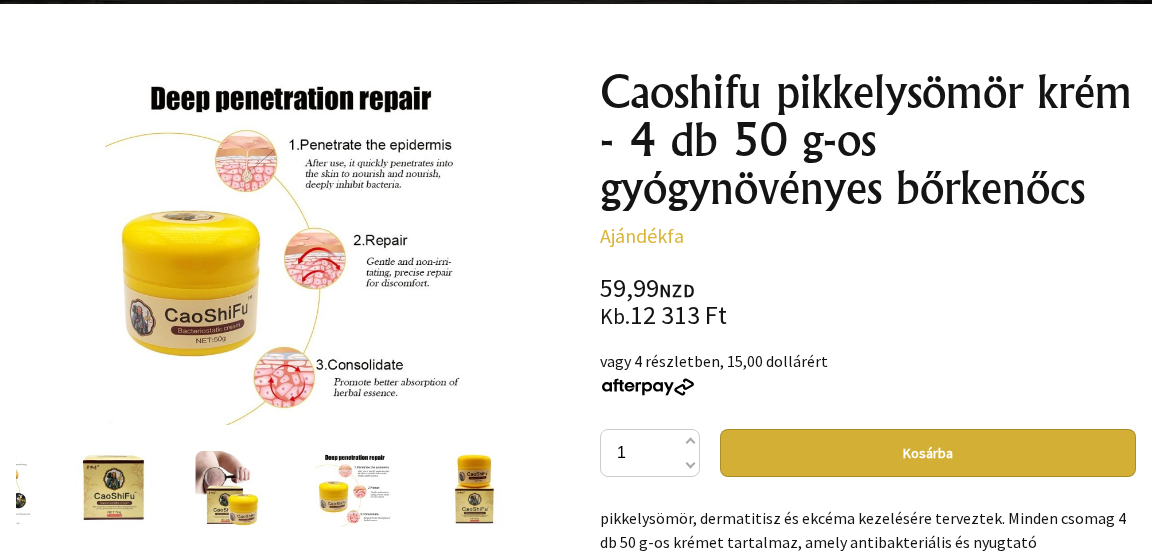 click at bounding box center (473, 489) 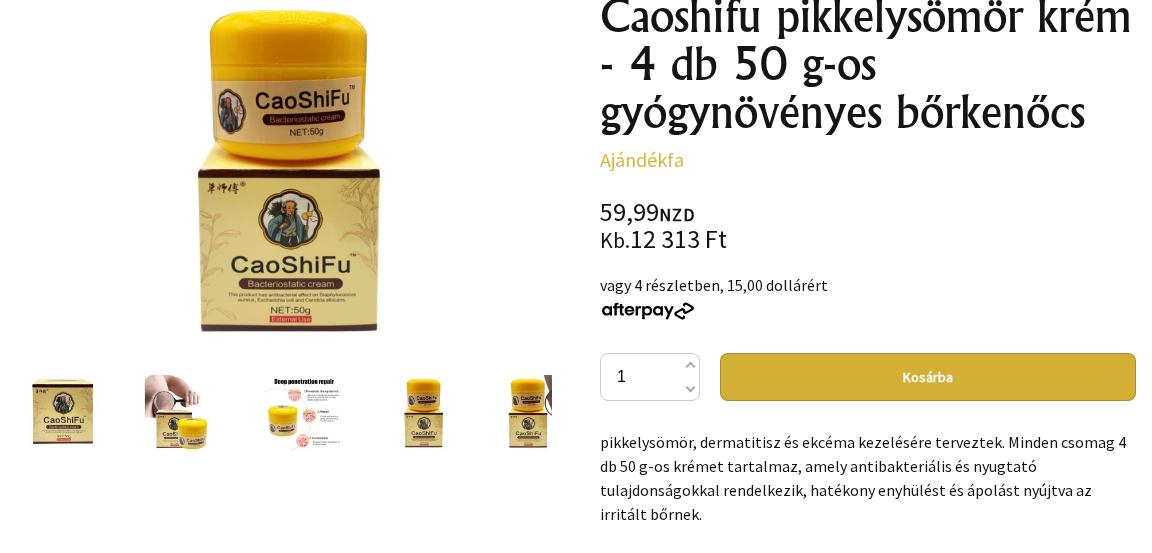scroll, scrollTop: 288, scrollLeft: 0, axis: vertical 